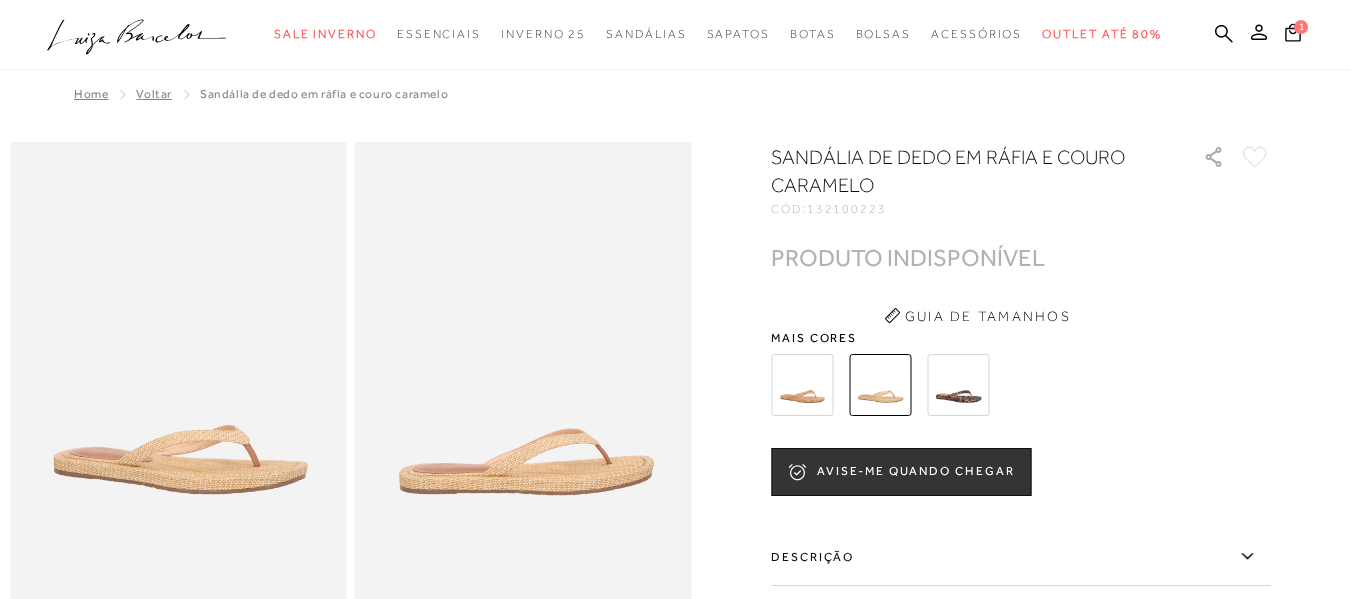 scroll, scrollTop: 0, scrollLeft: 0, axis: both 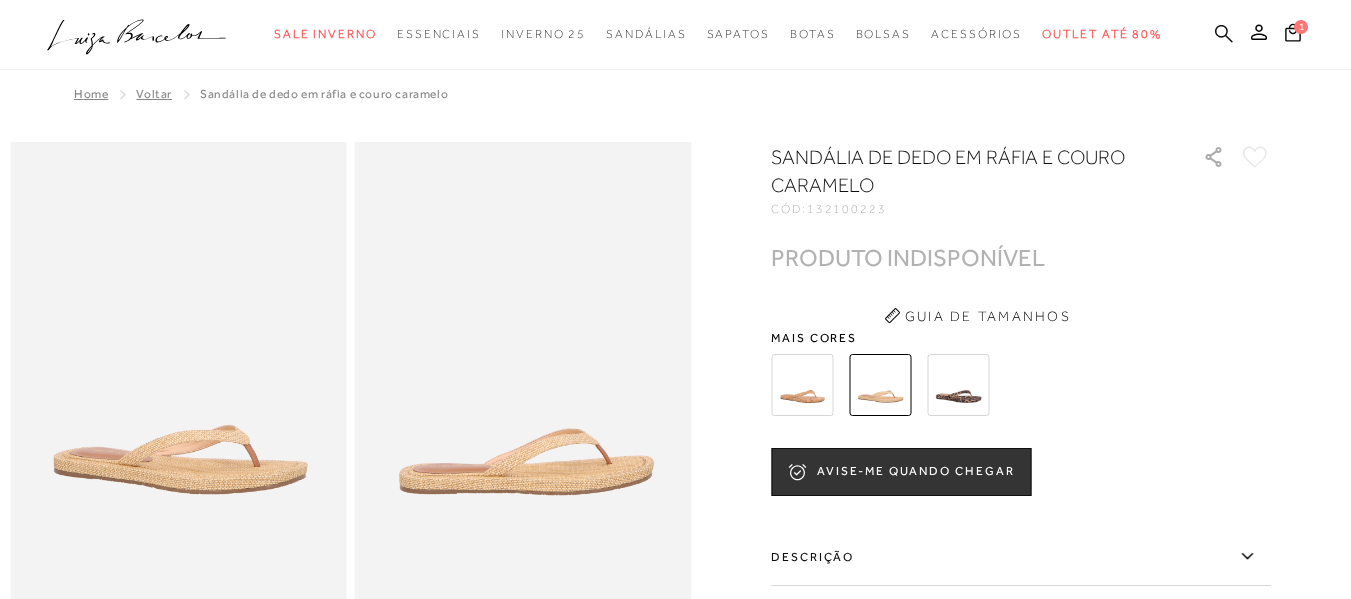 drag, startPoint x: 0, startPoint y: 0, endPoint x: 1193, endPoint y: 26, distance: 1193.2833 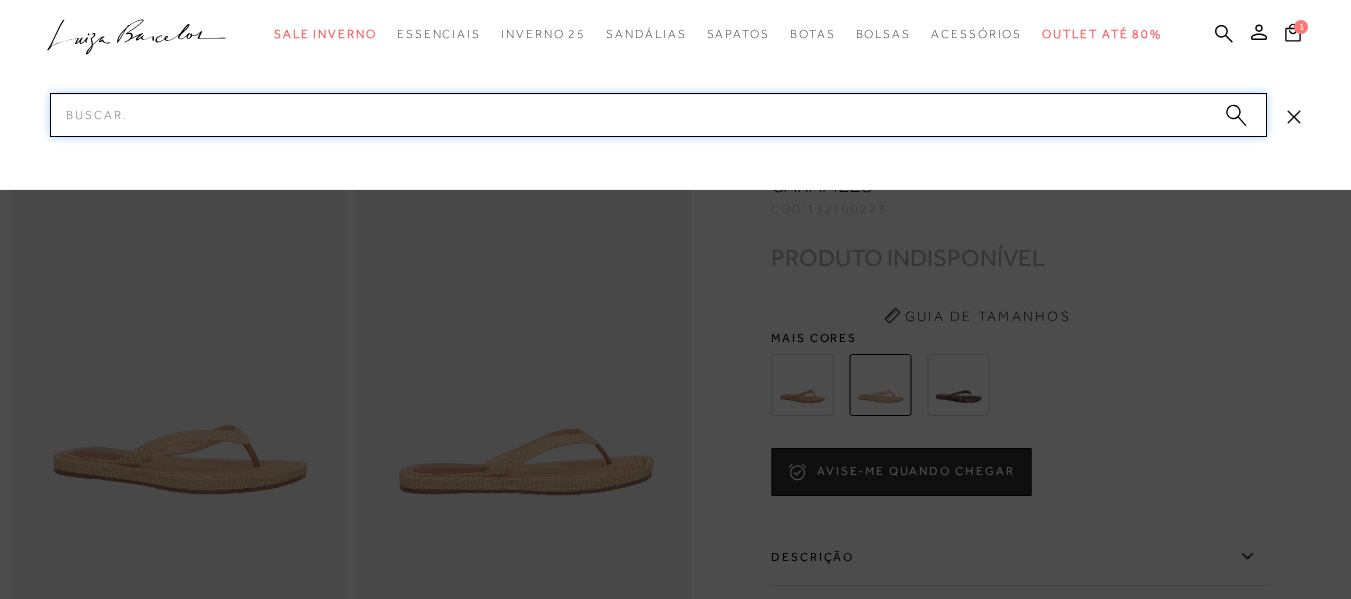 paste on "134000224" 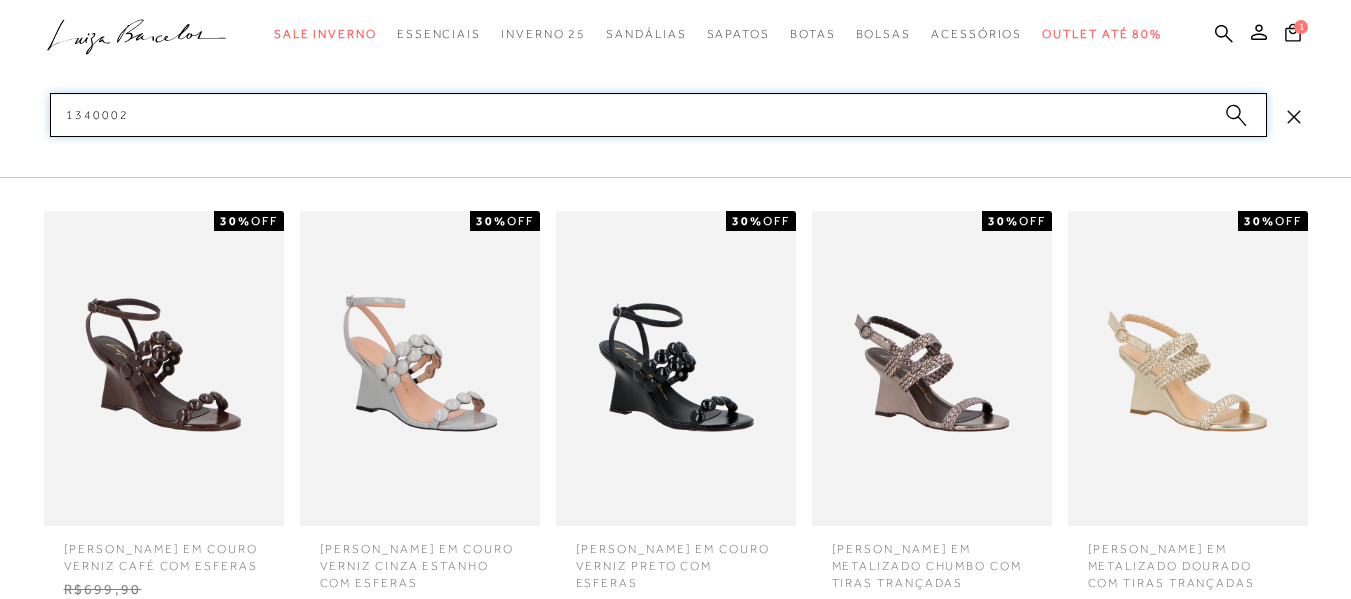 scroll, scrollTop: 300, scrollLeft: 0, axis: vertical 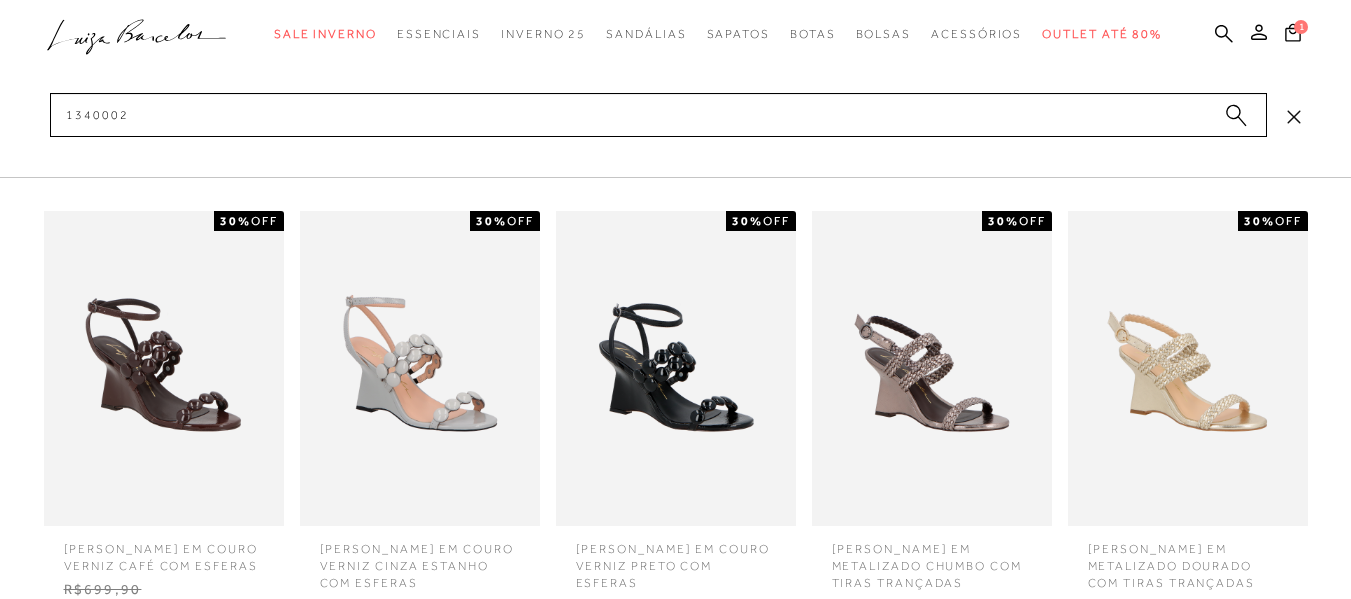 click 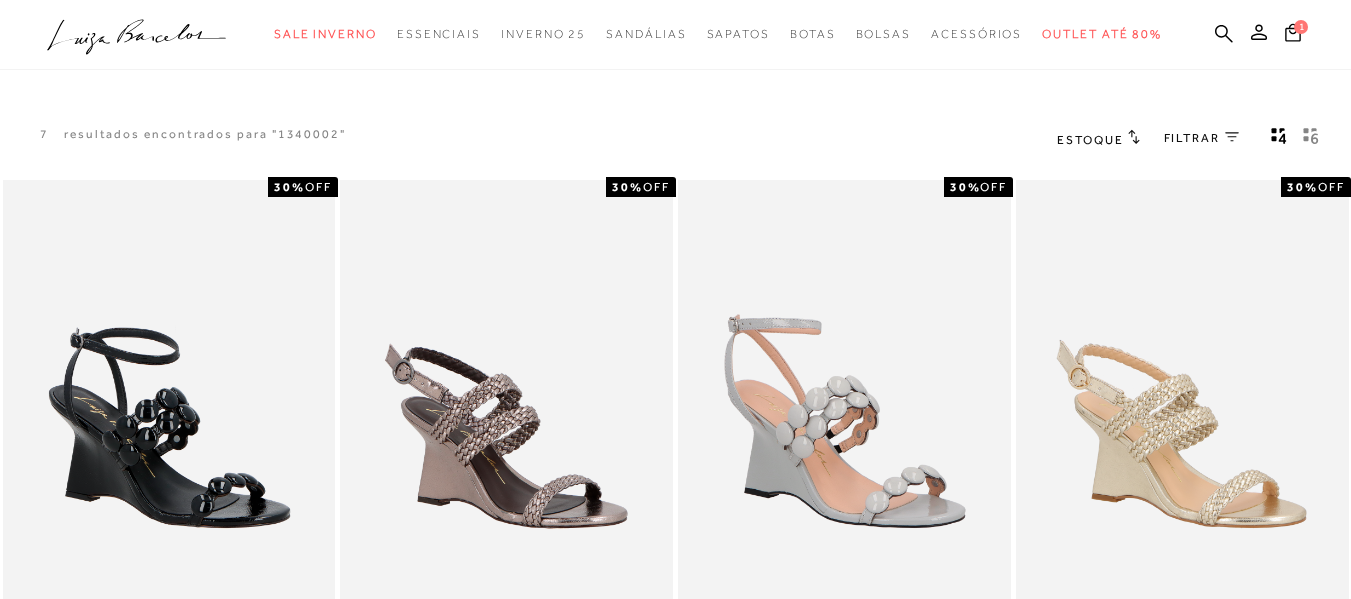 scroll, scrollTop: 0, scrollLeft: 0, axis: both 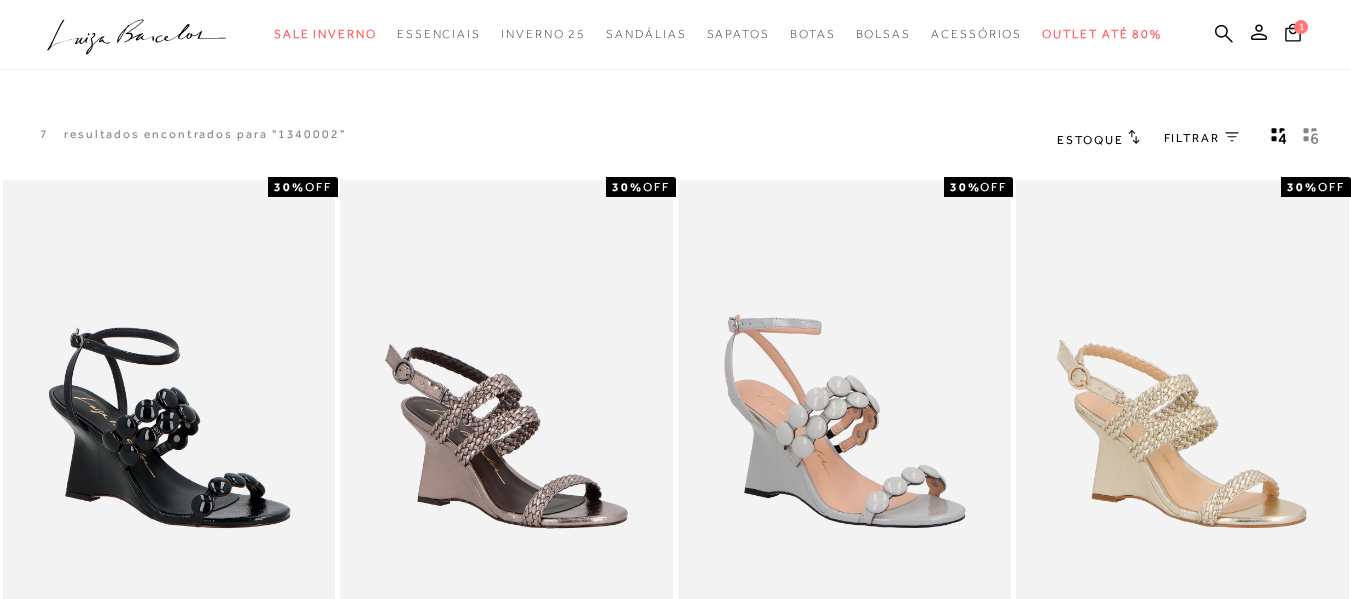 click 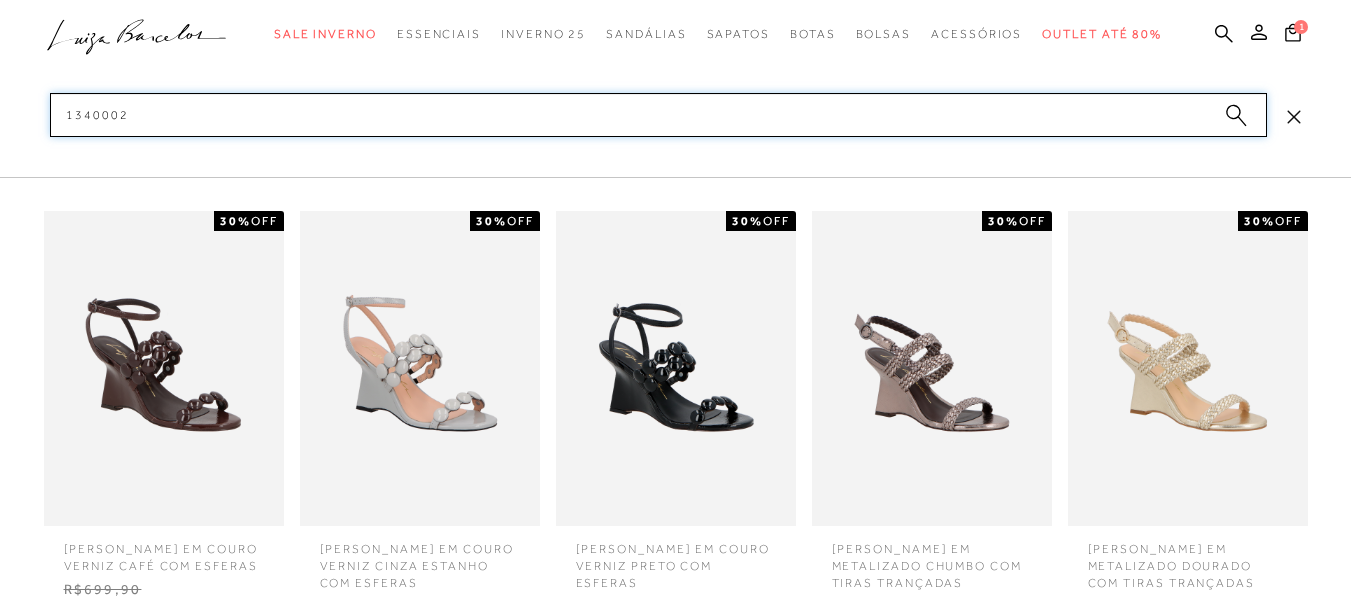 type on "1340002" 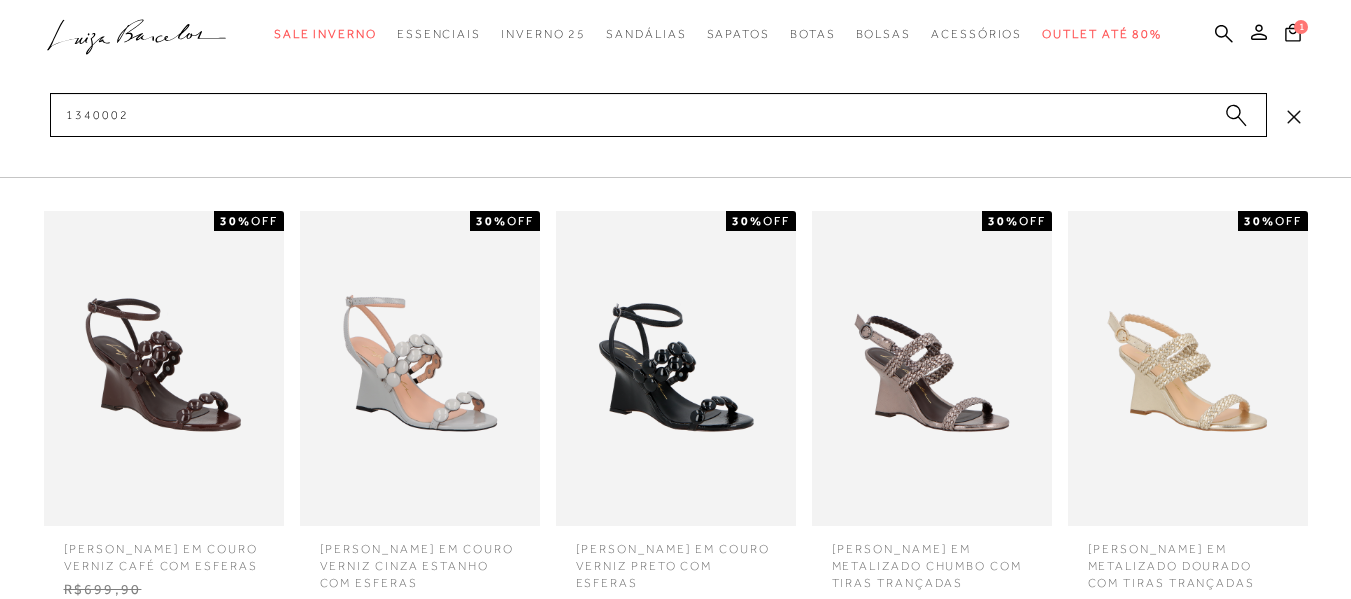 click 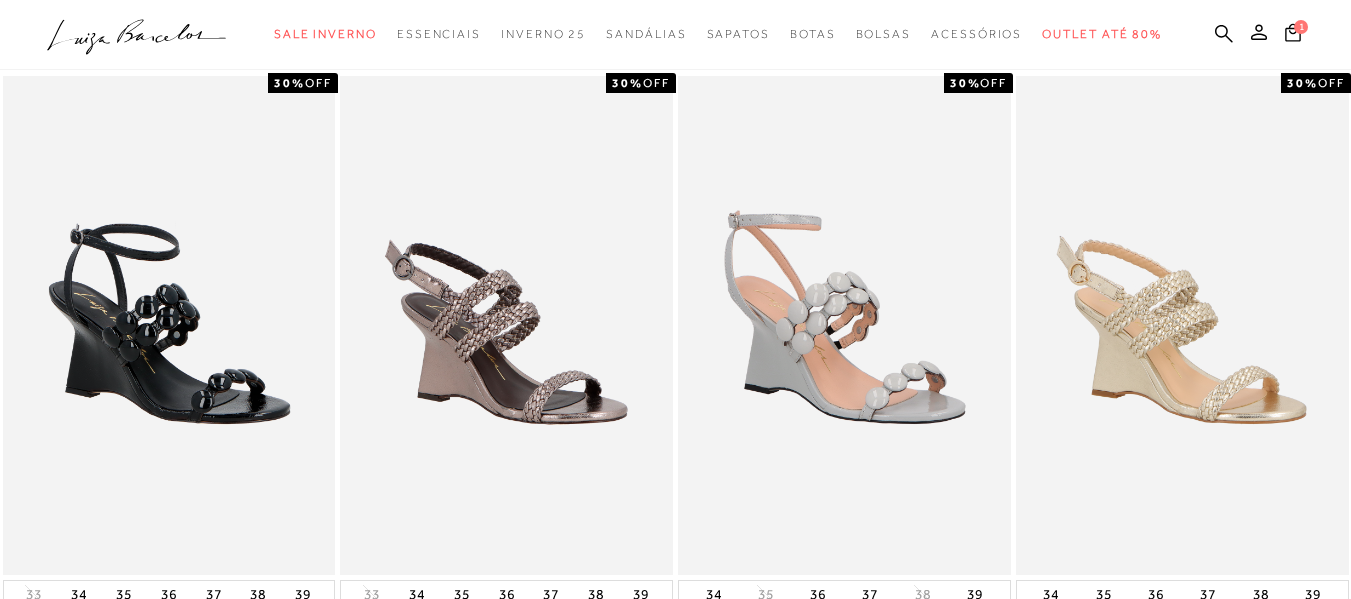 scroll, scrollTop: 0, scrollLeft: 0, axis: both 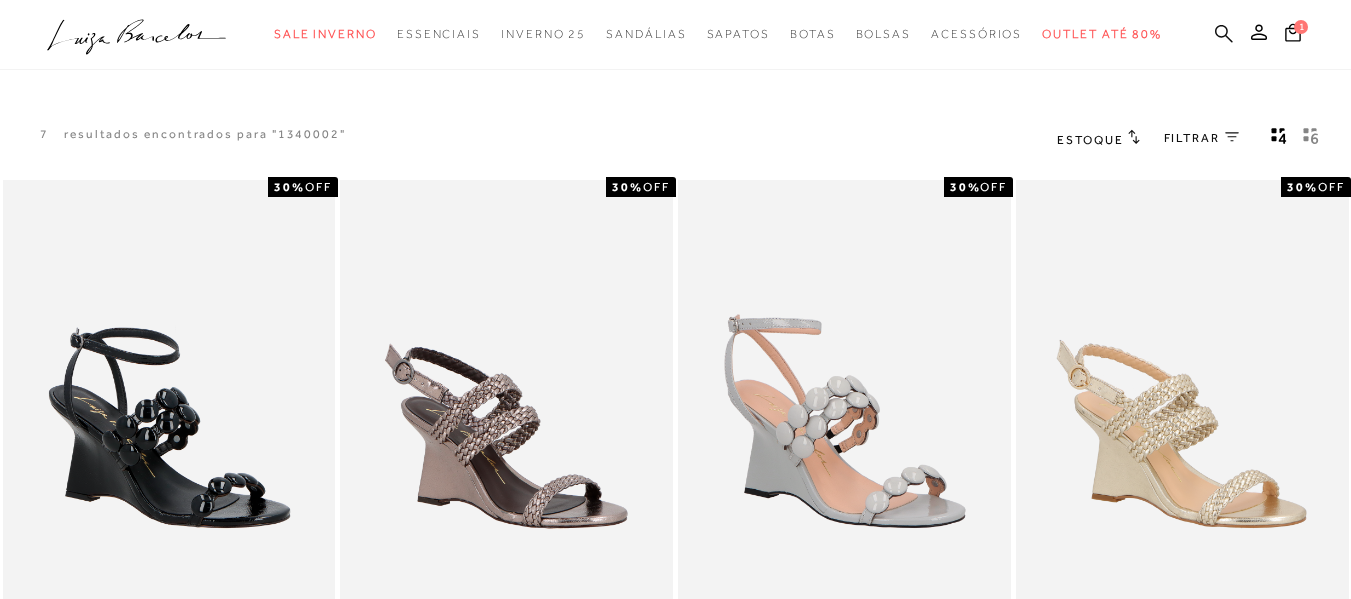 click 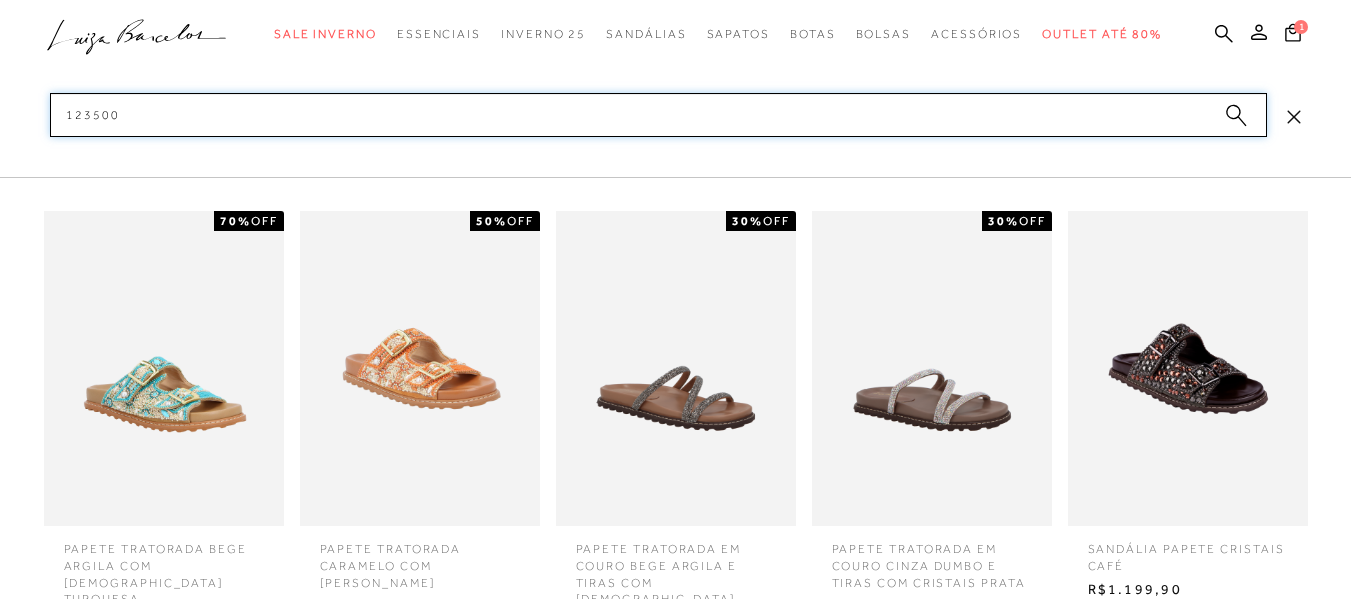 type on "123500" 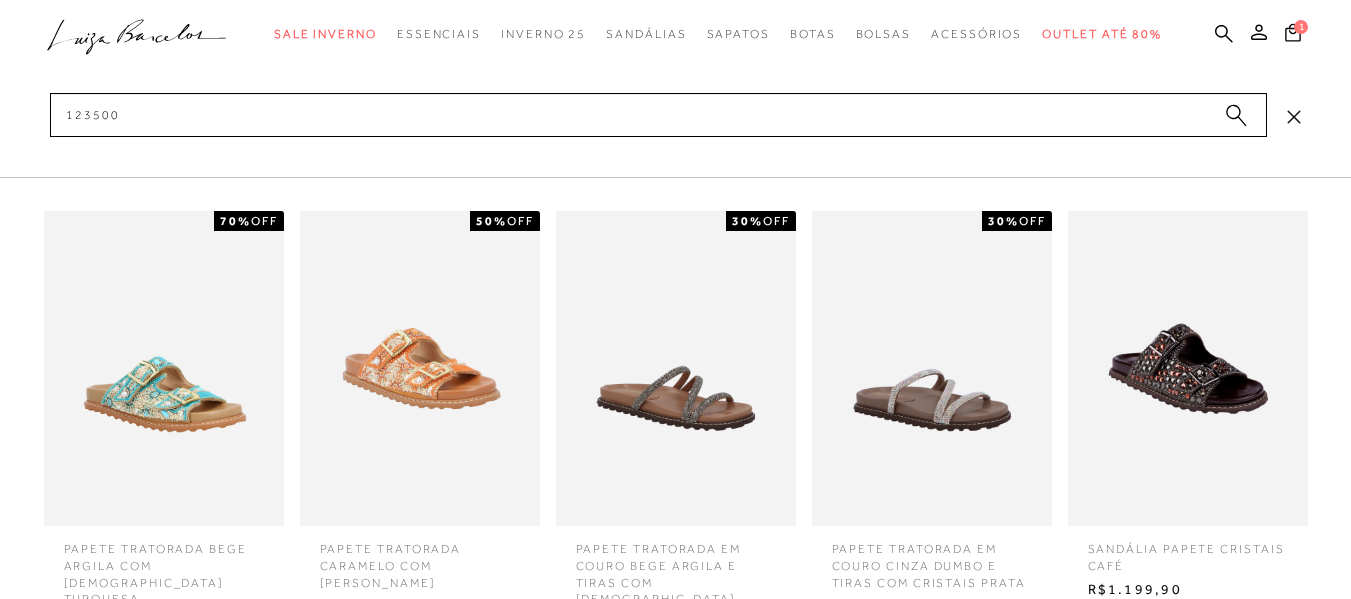 click at bounding box center [932, 368] 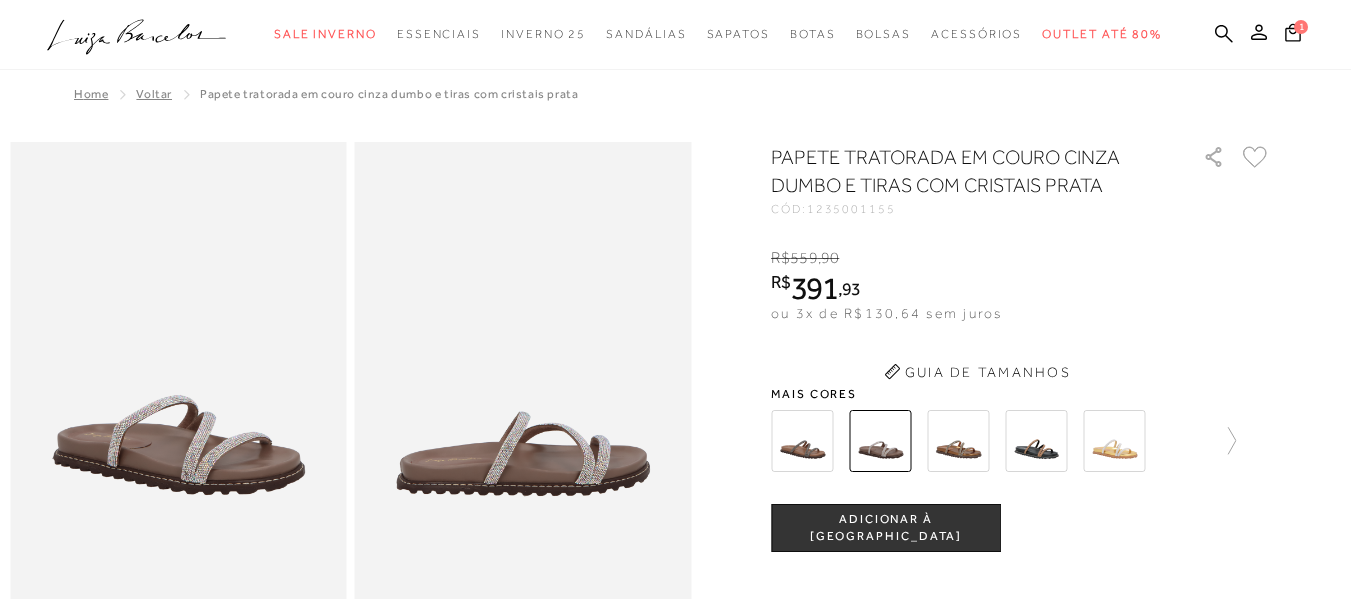 scroll, scrollTop: 0, scrollLeft: 0, axis: both 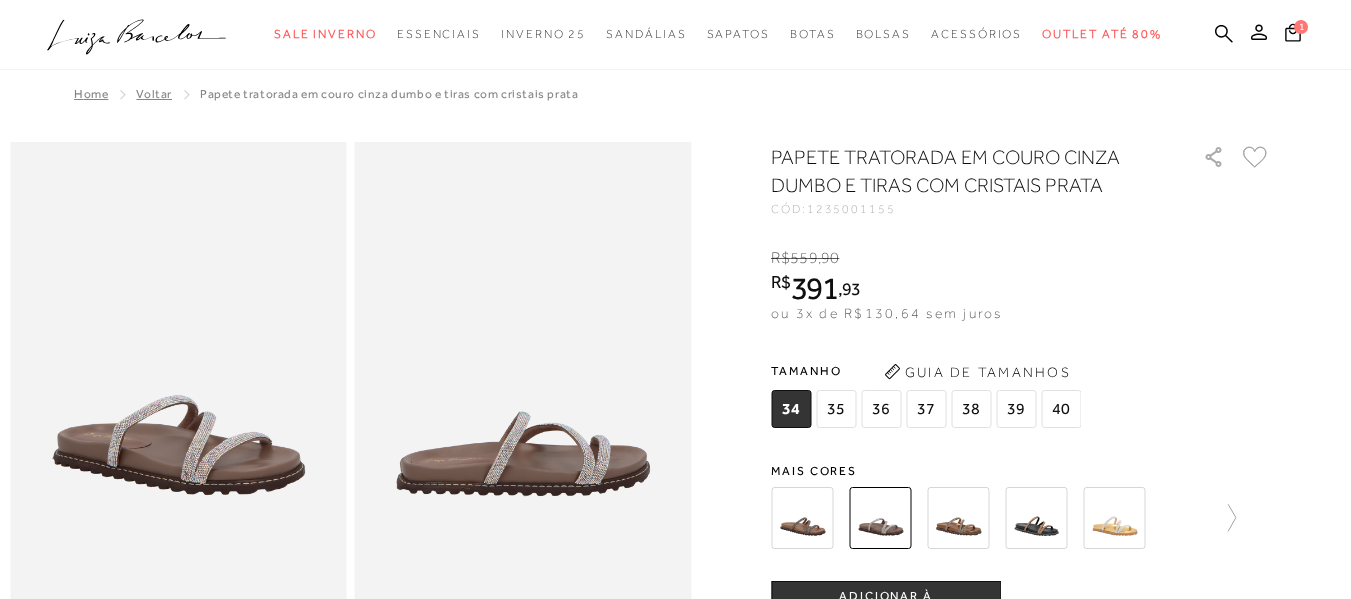 drag, startPoint x: 809, startPoint y: 209, endPoint x: 900, endPoint y: 208, distance: 91.00549 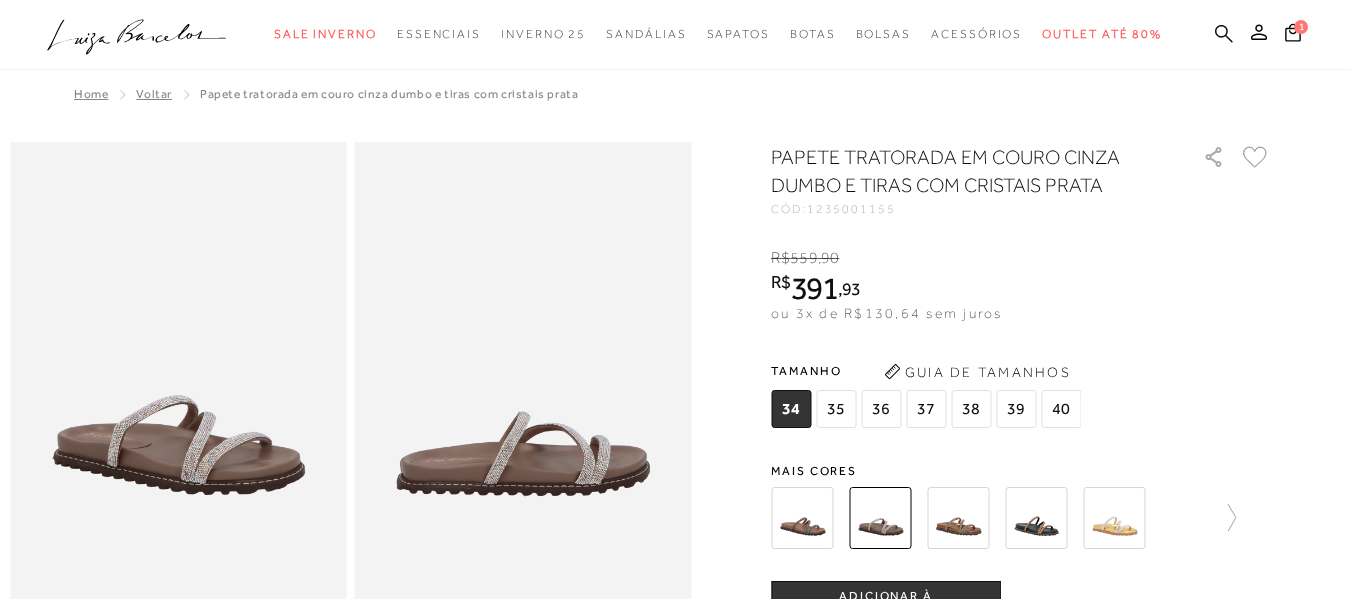 click 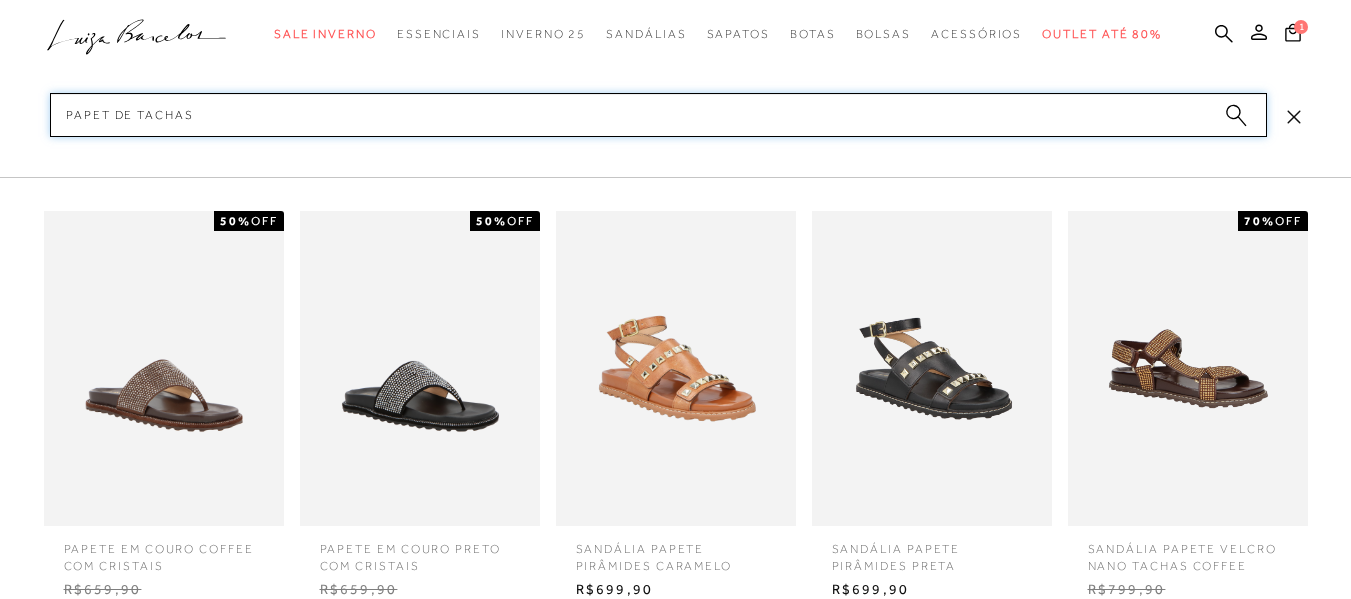 scroll, scrollTop: 500, scrollLeft: 0, axis: vertical 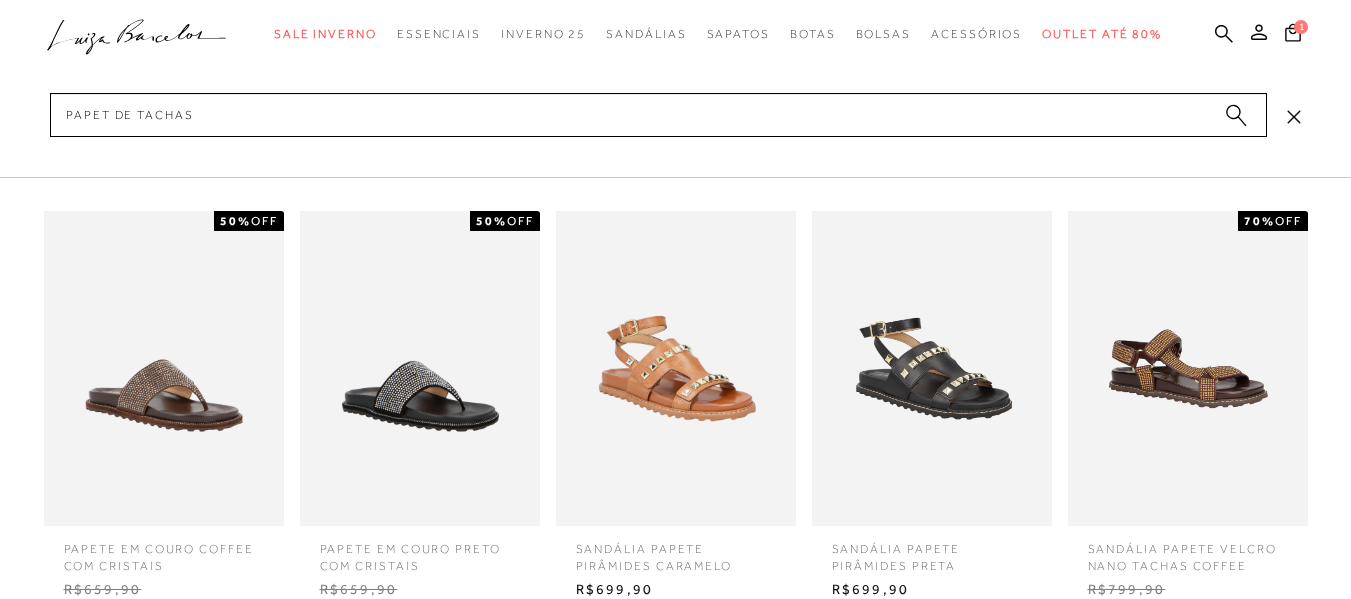 click 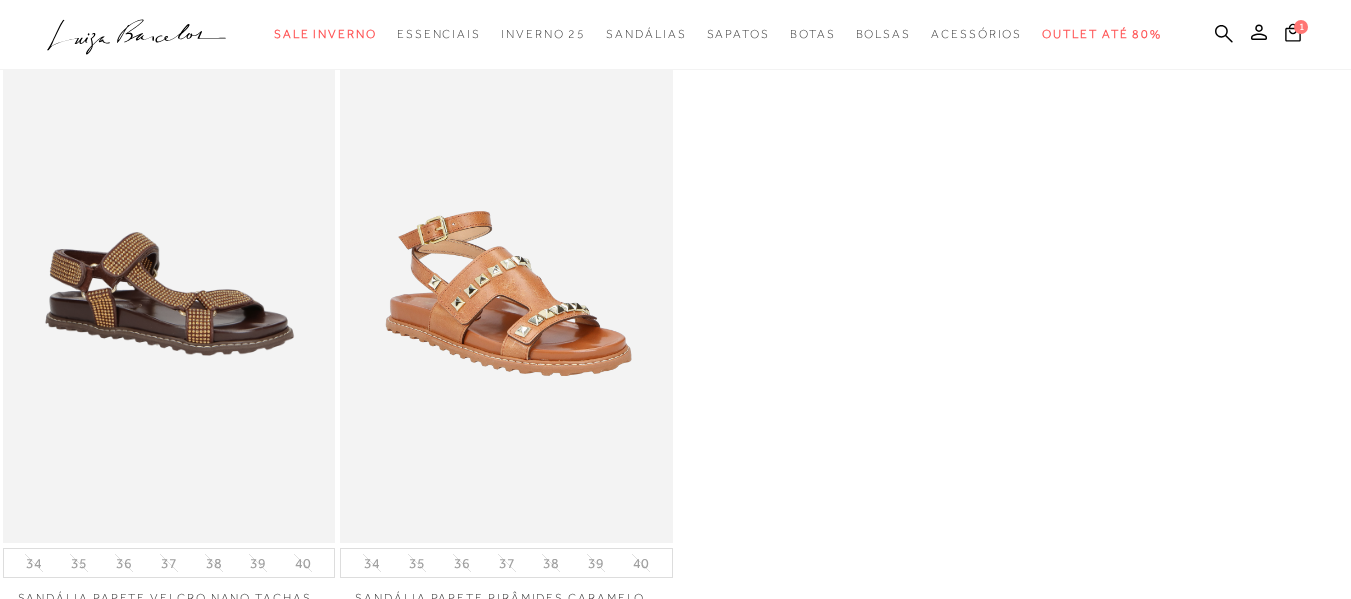scroll, scrollTop: 659, scrollLeft: 0, axis: vertical 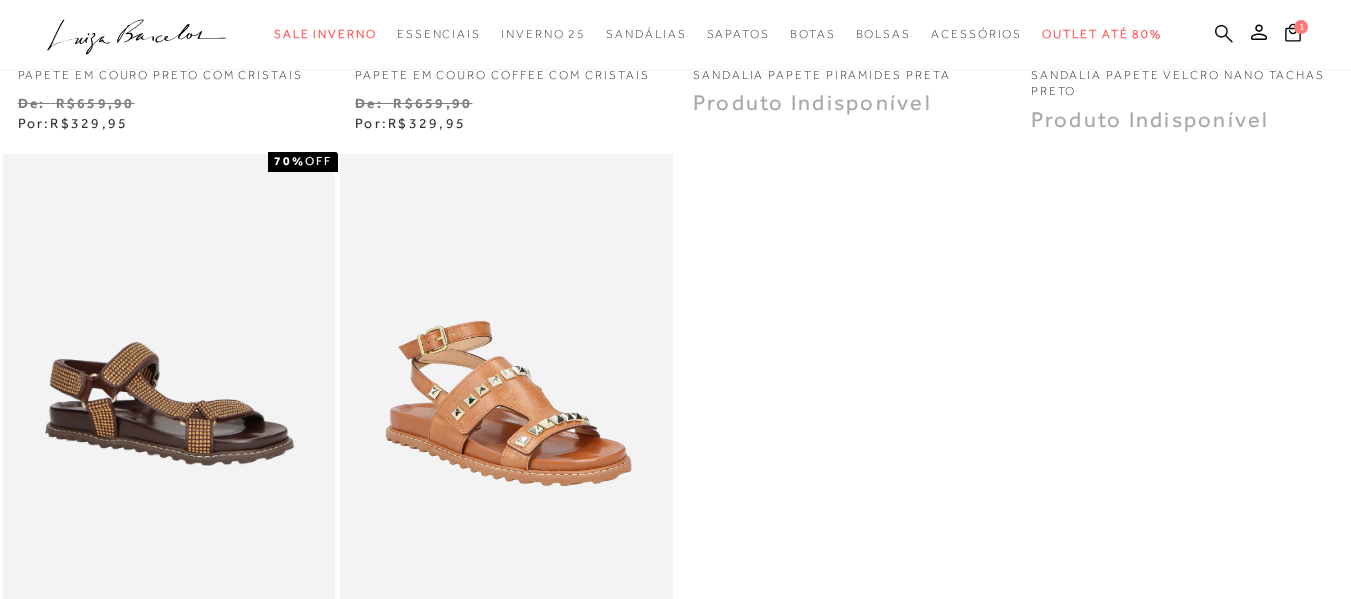 click 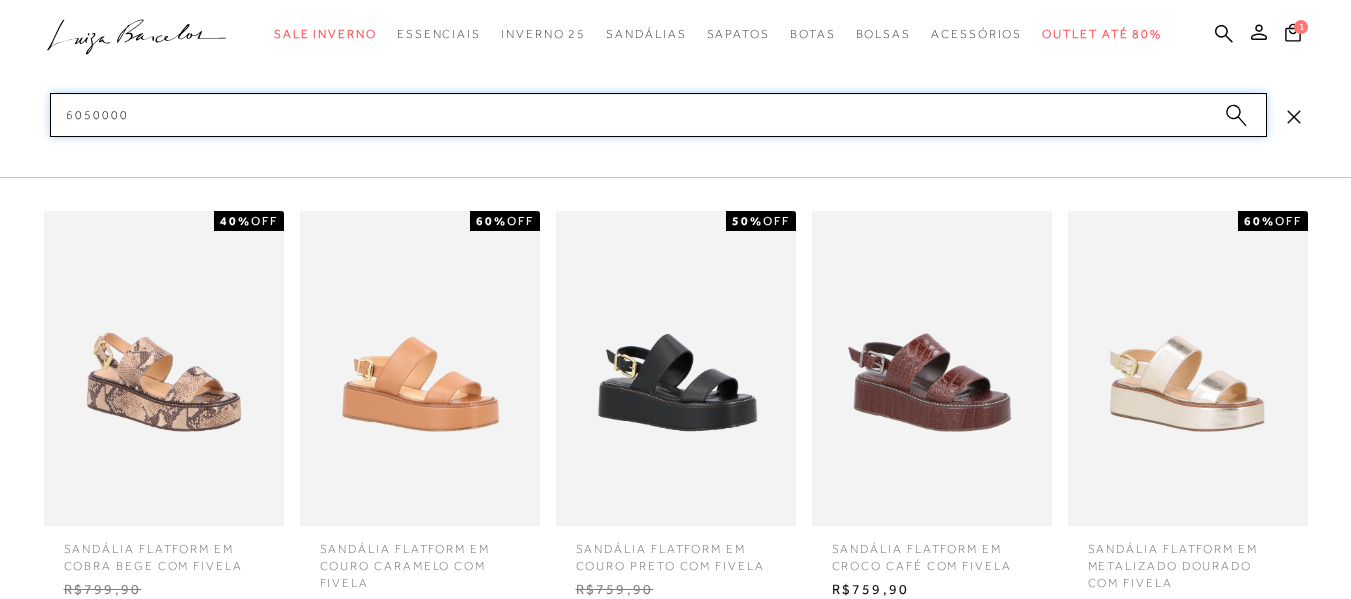type on "6050000" 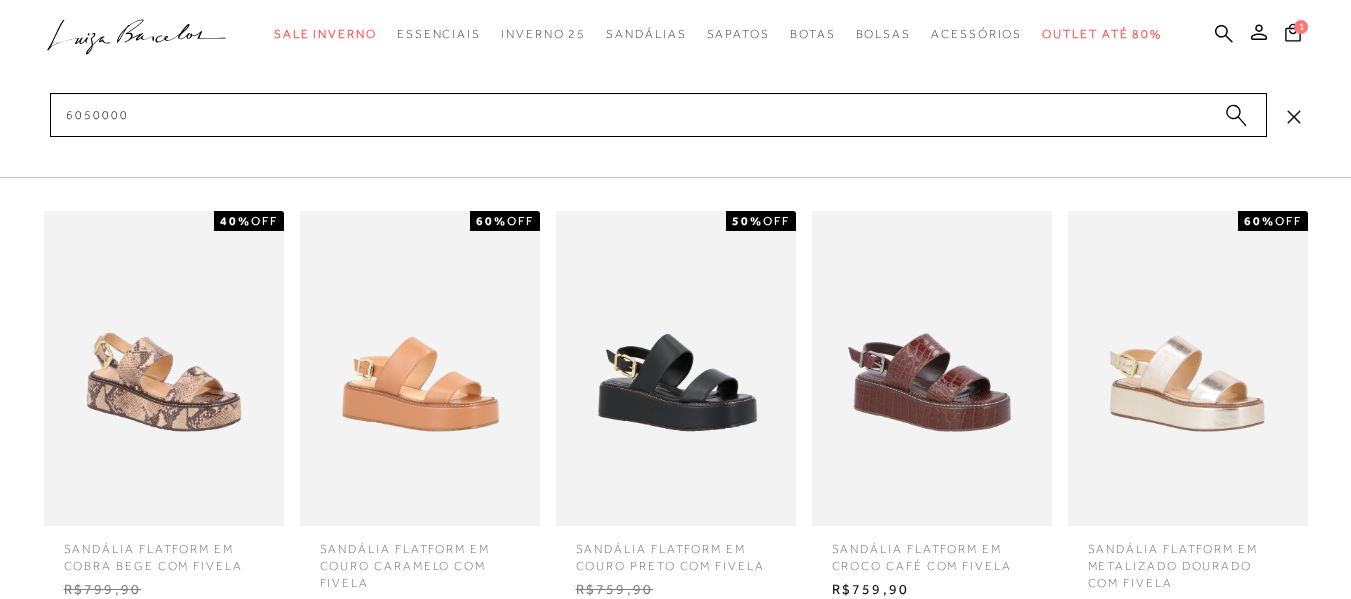 click 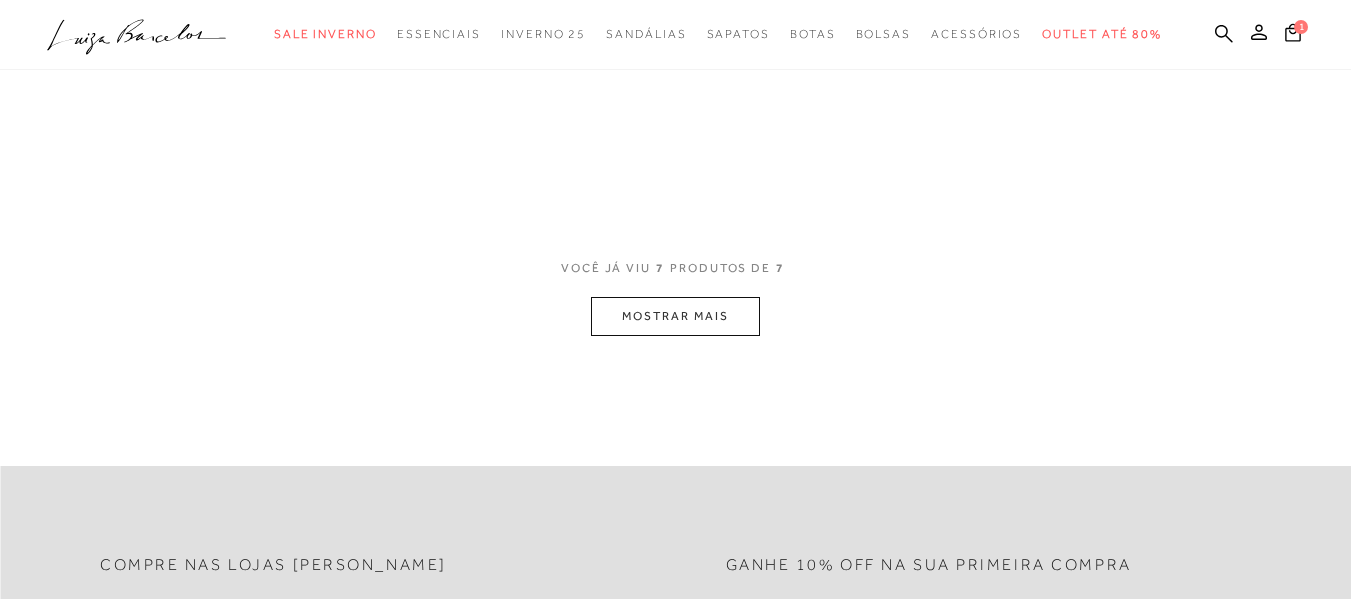 scroll, scrollTop: 400, scrollLeft: 0, axis: vertical 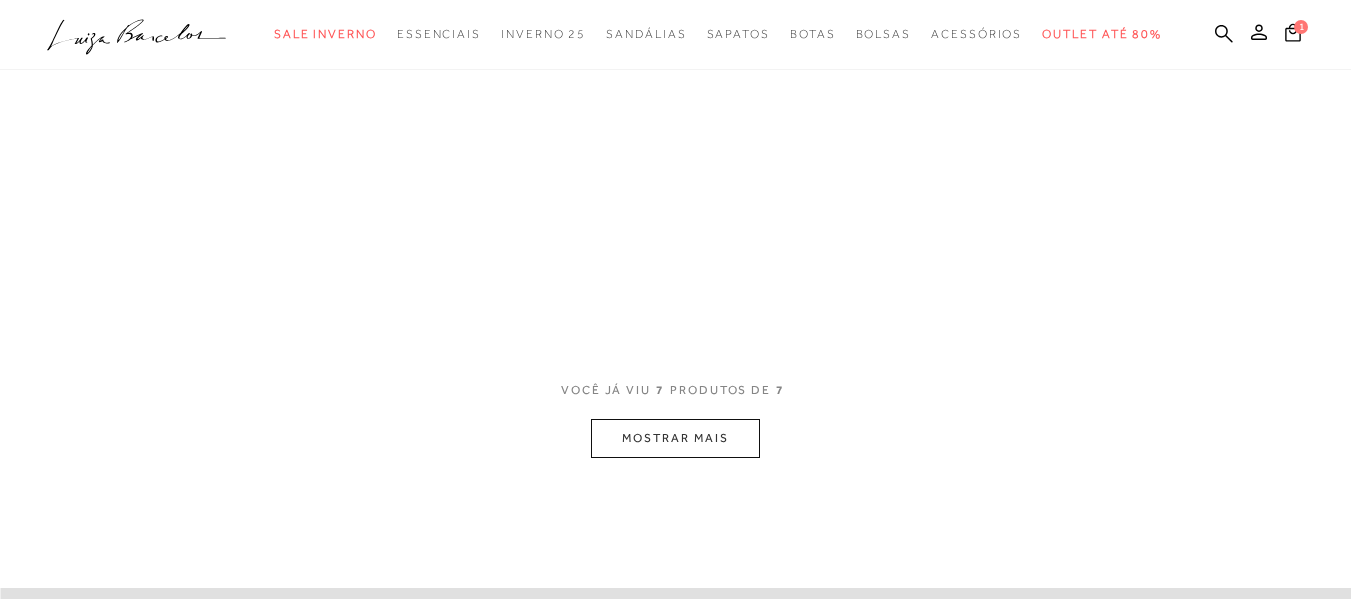 click on "MOSTRAR MAIS" at bounding box center [675, 438] 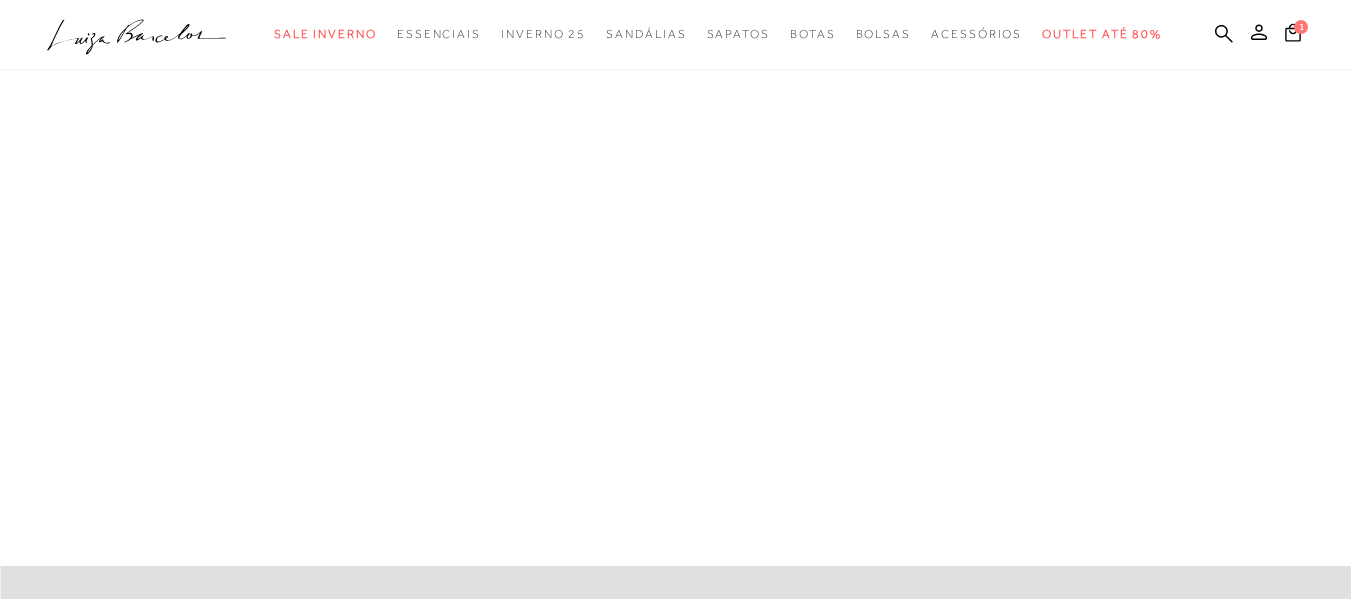 scroll, scrollTop: 0, scrollLeft: 0, axis: both 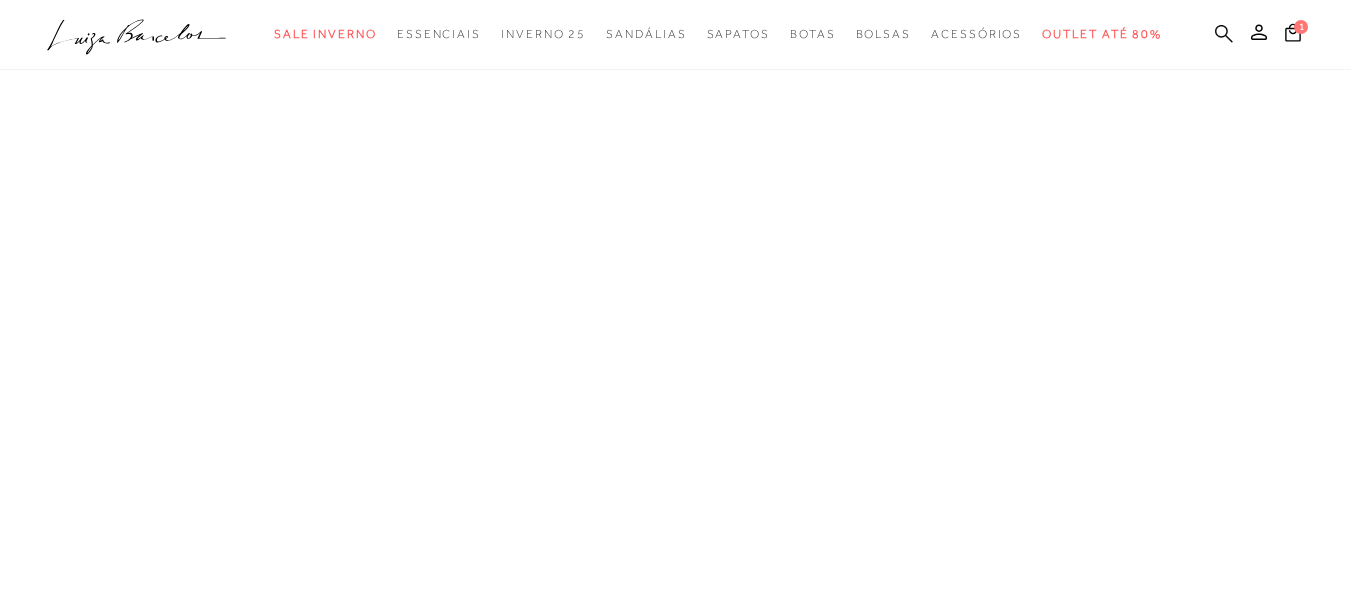 click 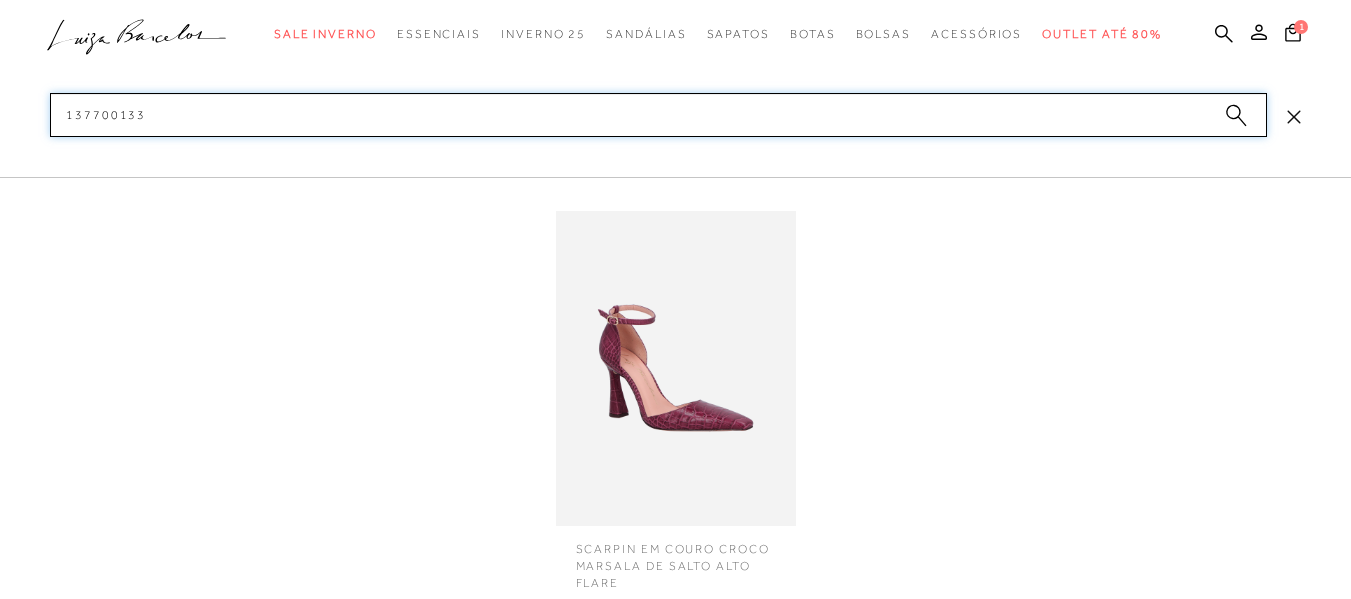 type on "137700133" 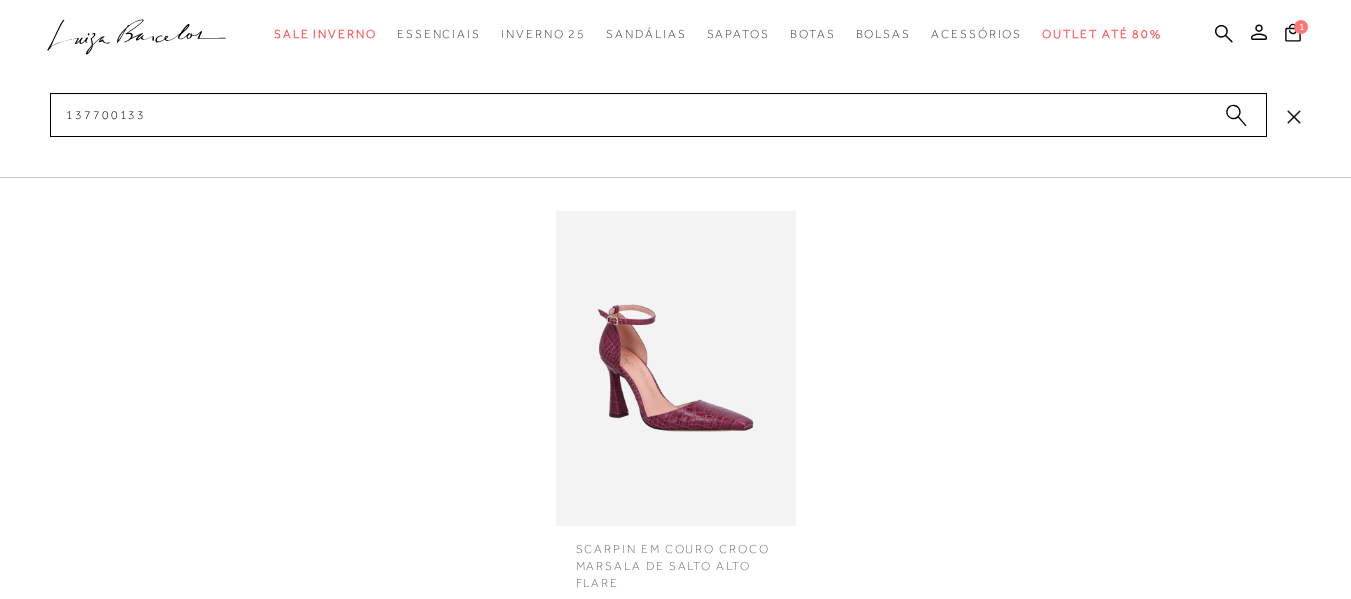 click at bounding box center (676, 368) 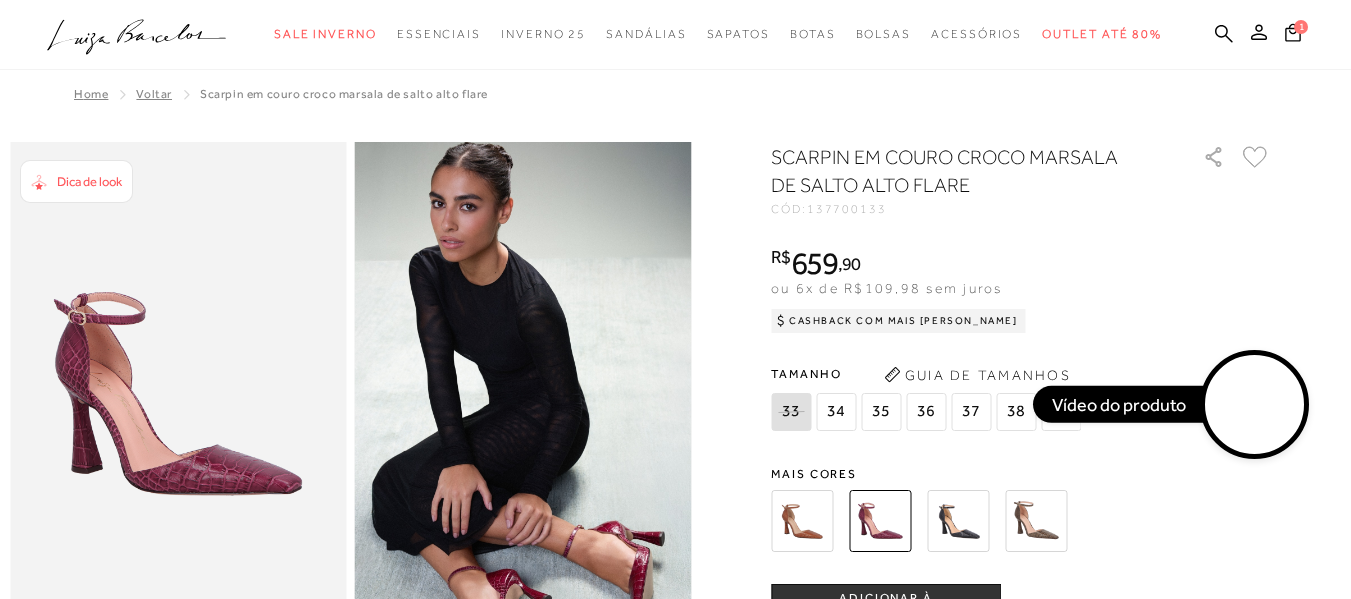 scroll, scrollTop: 0, scrollLeft: 0, axis: both 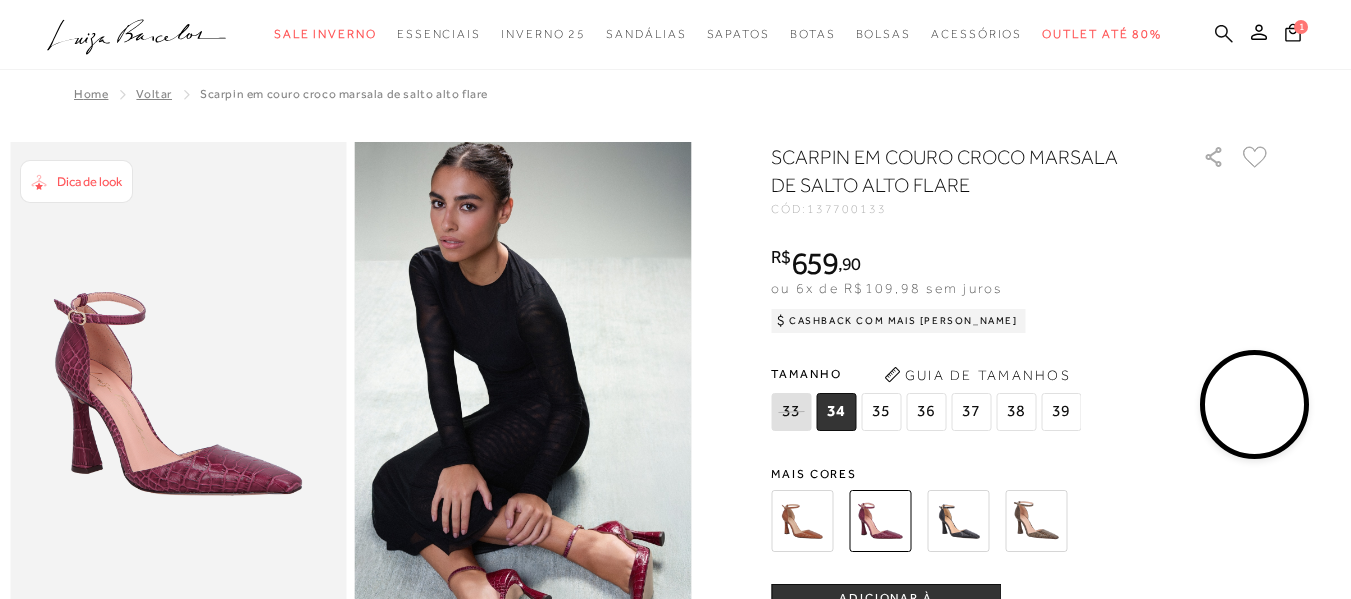 click 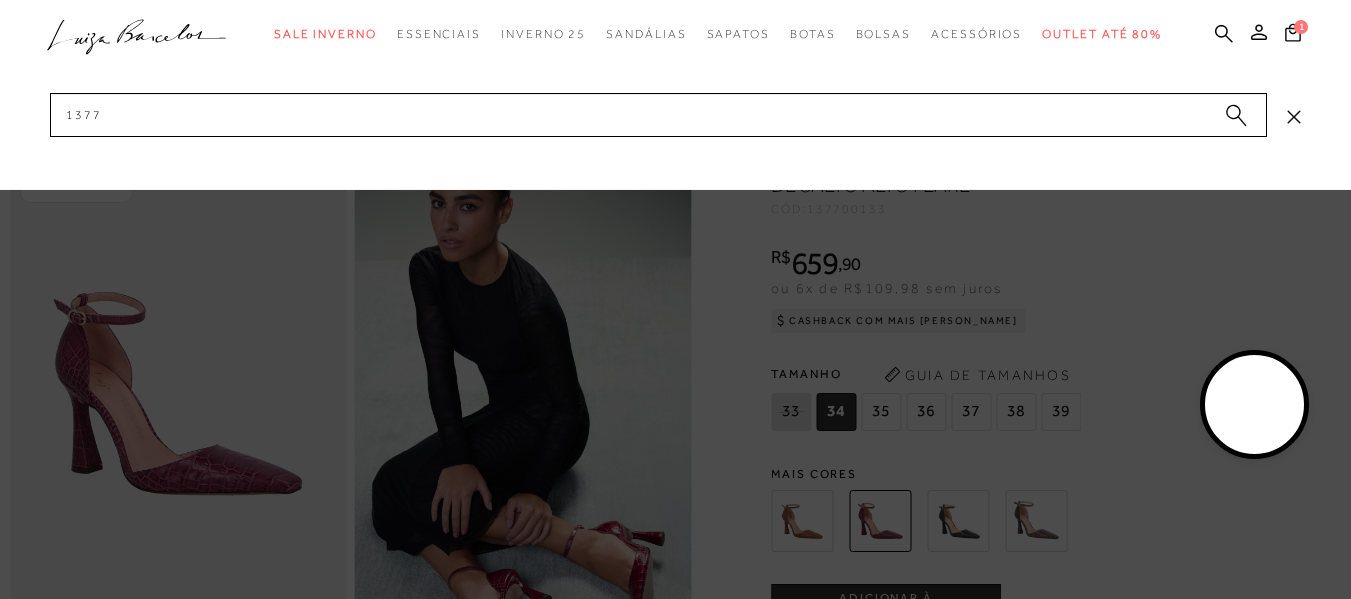 click at bounding box center [1255, 405] 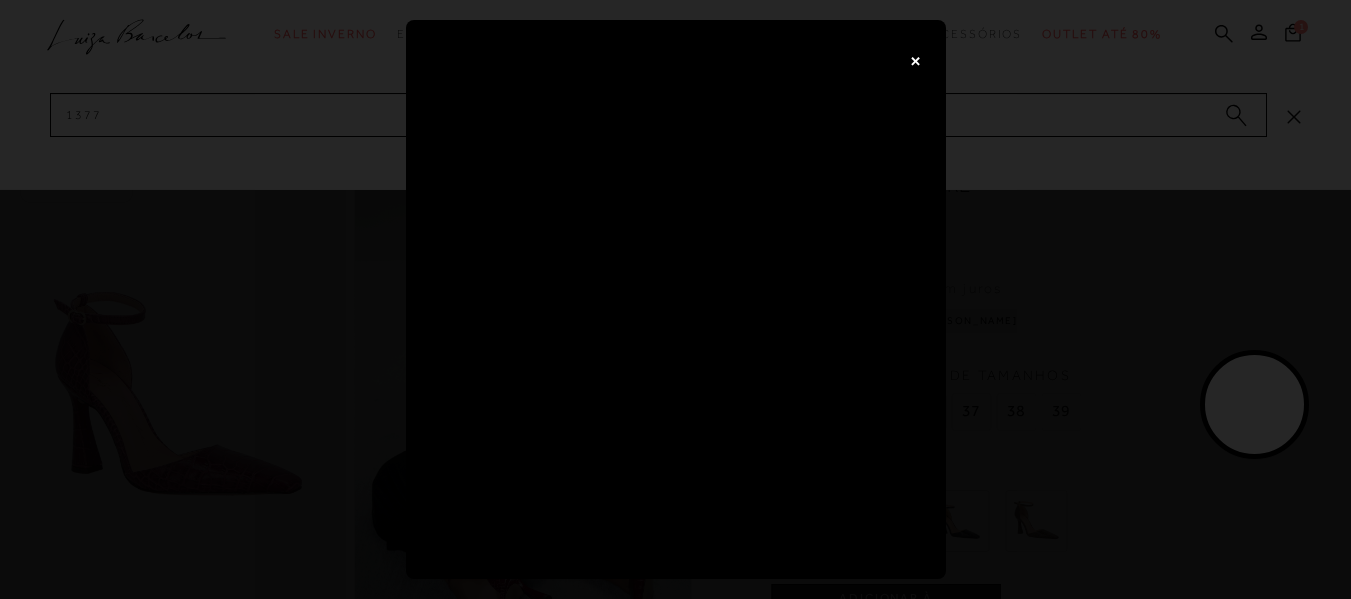 click on "×" at bounding box center [916, 60] 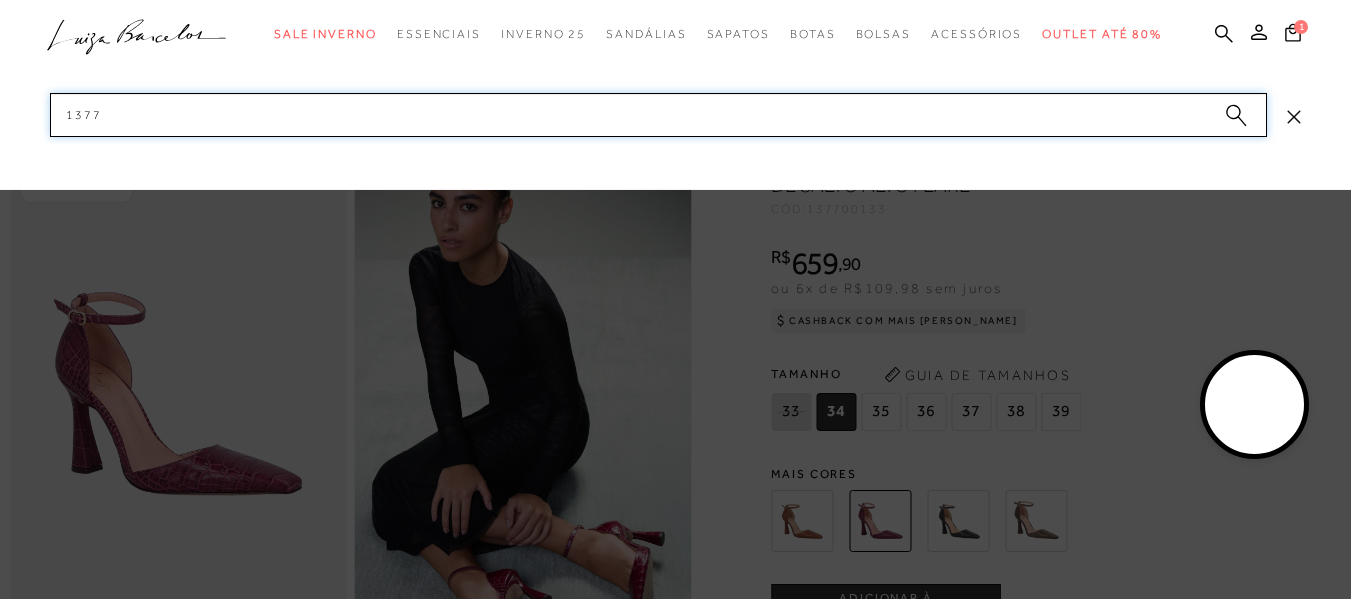 click on "1377" at bounding box center [658, 115] 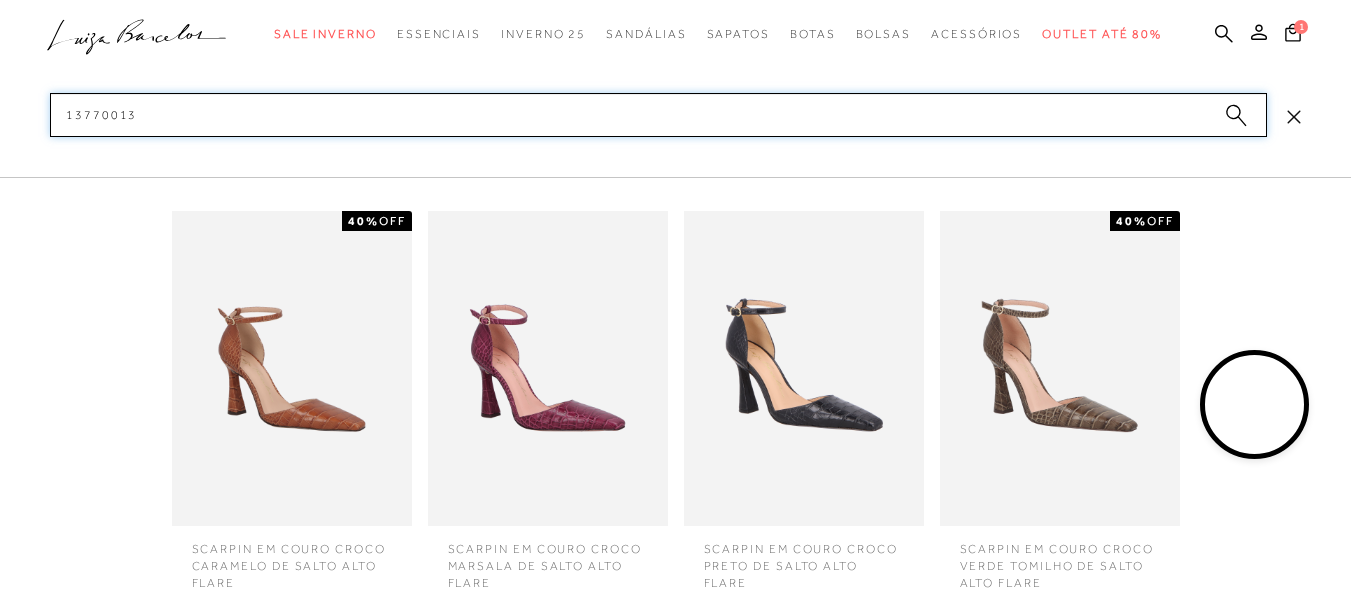 type on "13770013" 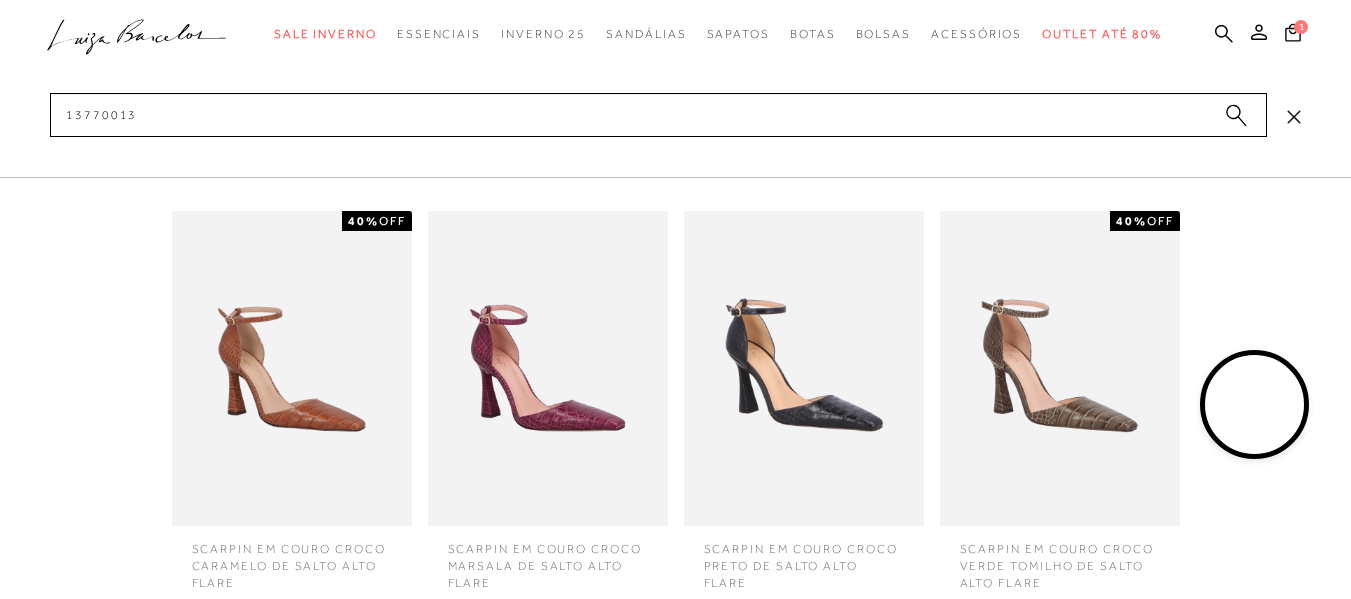 click at bounding box center (548, 368) 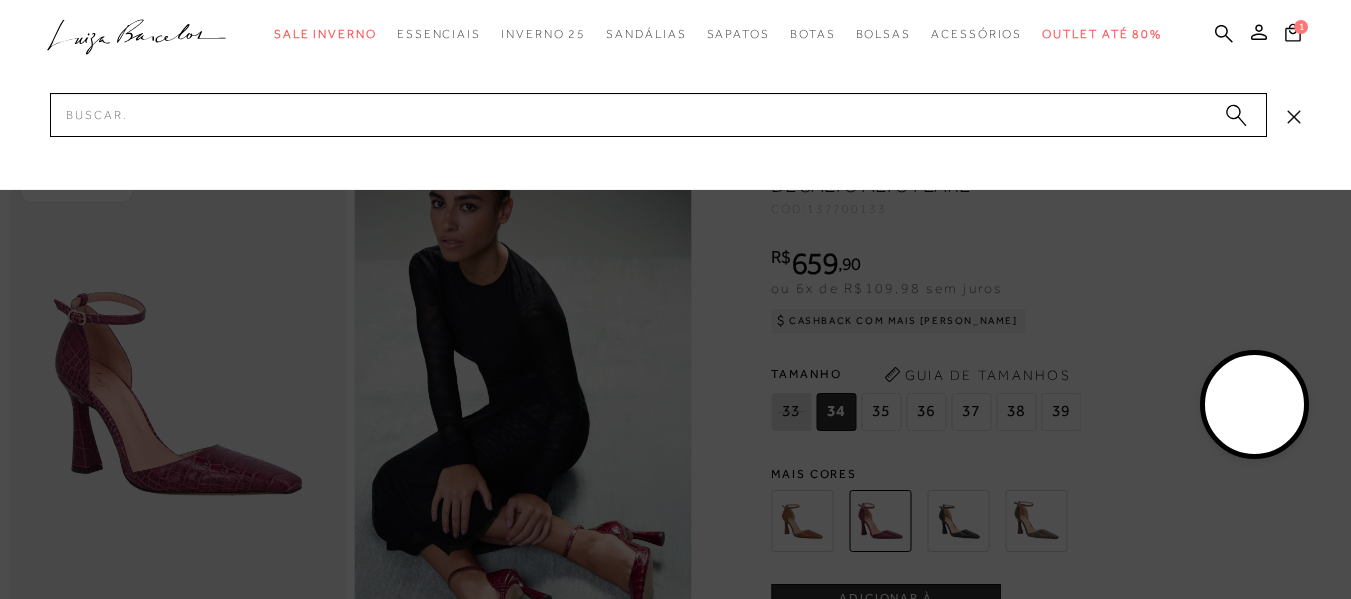 click at bounding box center [675, 299] 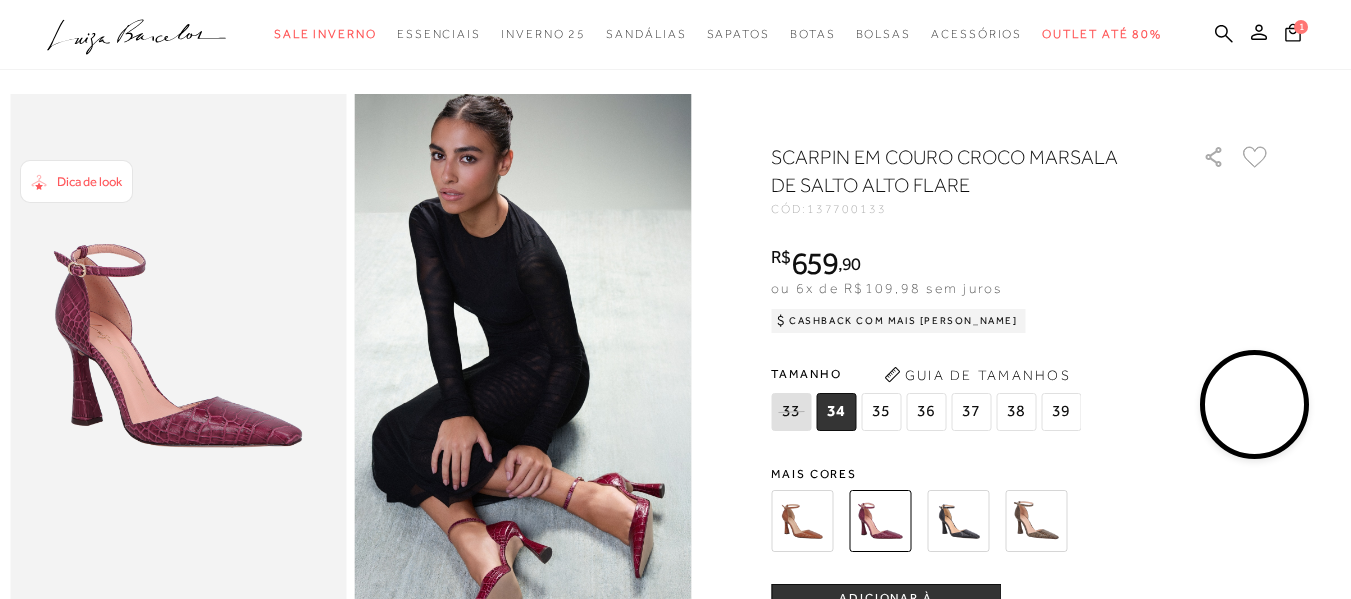 scroll, scrollTop: 0, scrollLeft: 0, axis: both 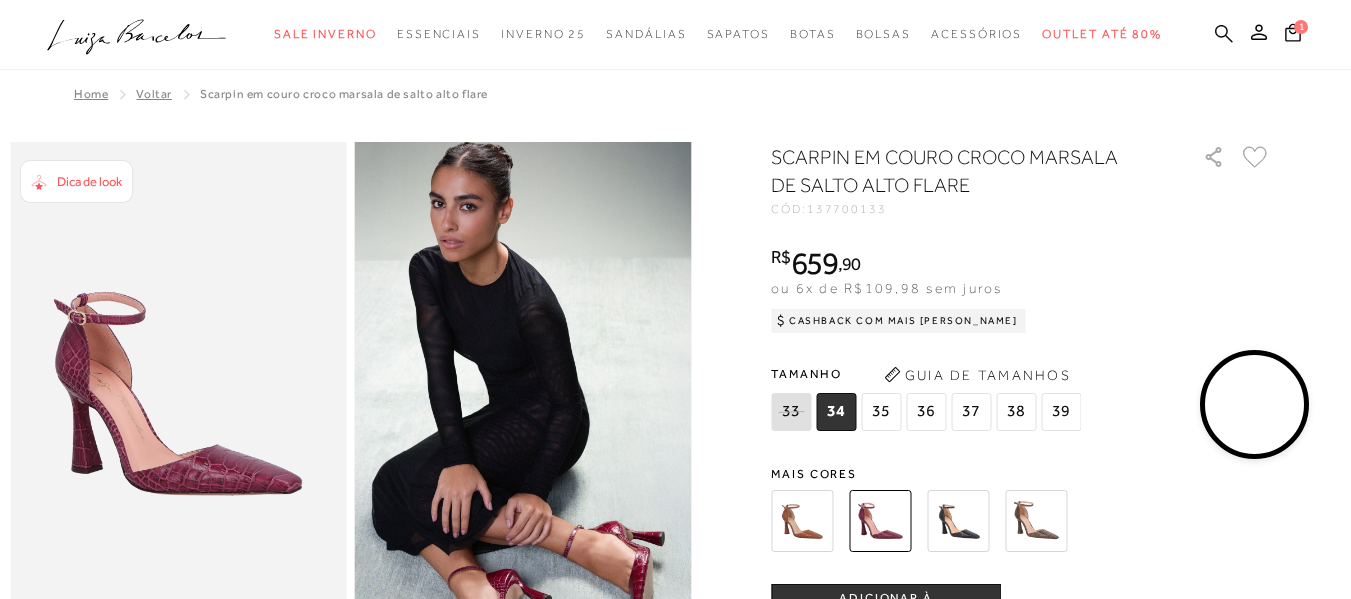 click 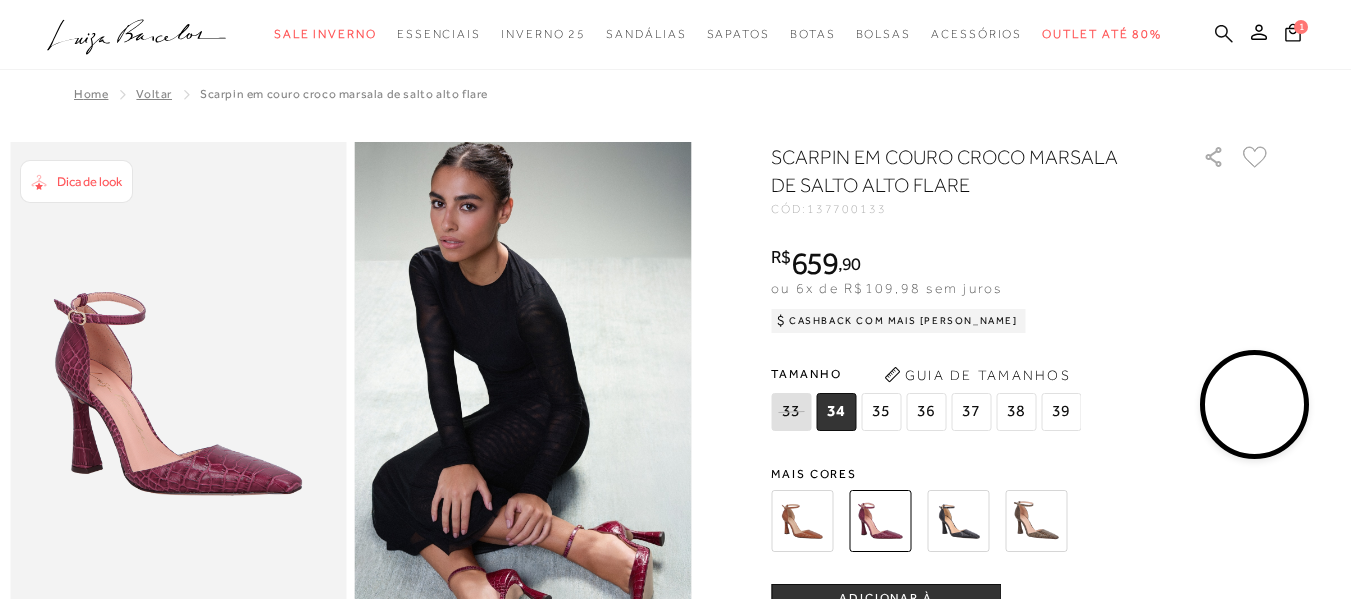 click 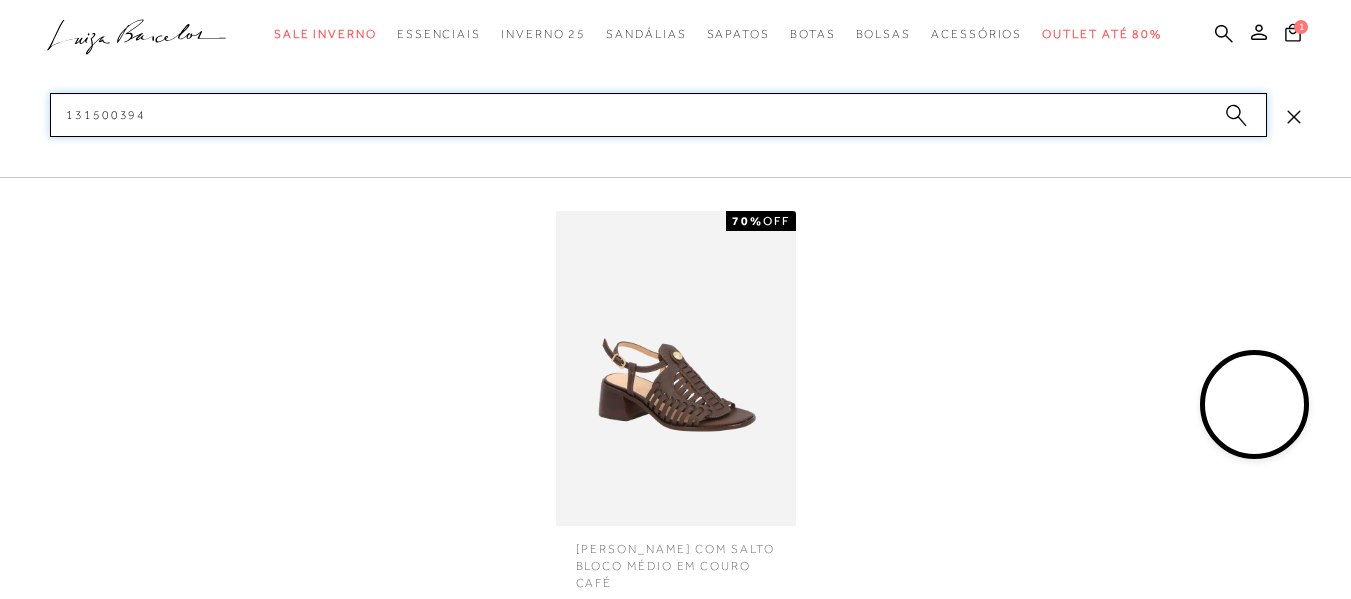scroll, scrollTop: 200, scrollLeft: 0, axis: vertical 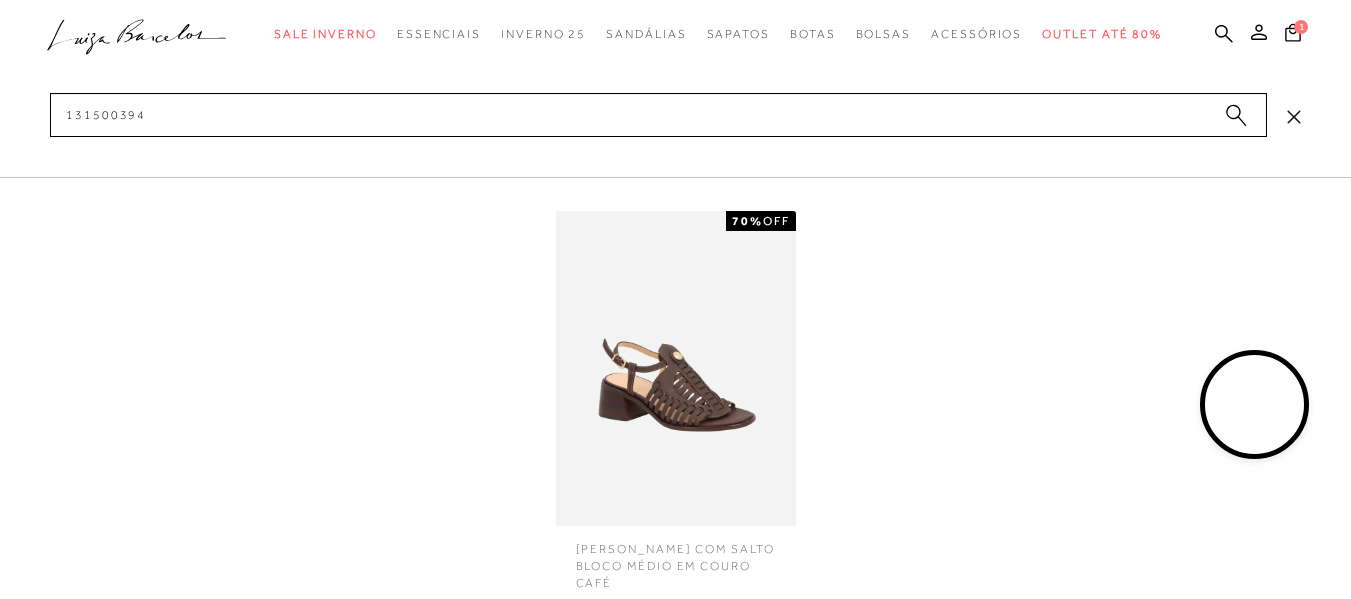 click on "categoryHeader
.a{fill-rule:evenodd;}
Sale Inverno
Modelo Sapatos Mules" at bounding box center (675, -200) 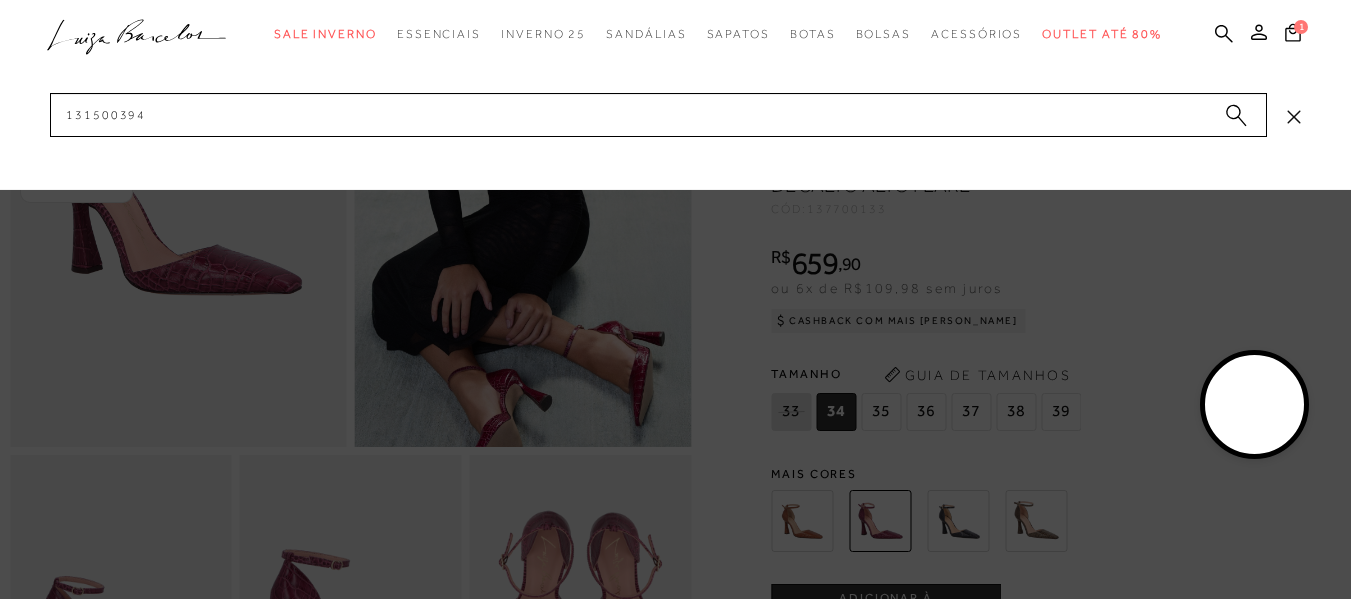 click 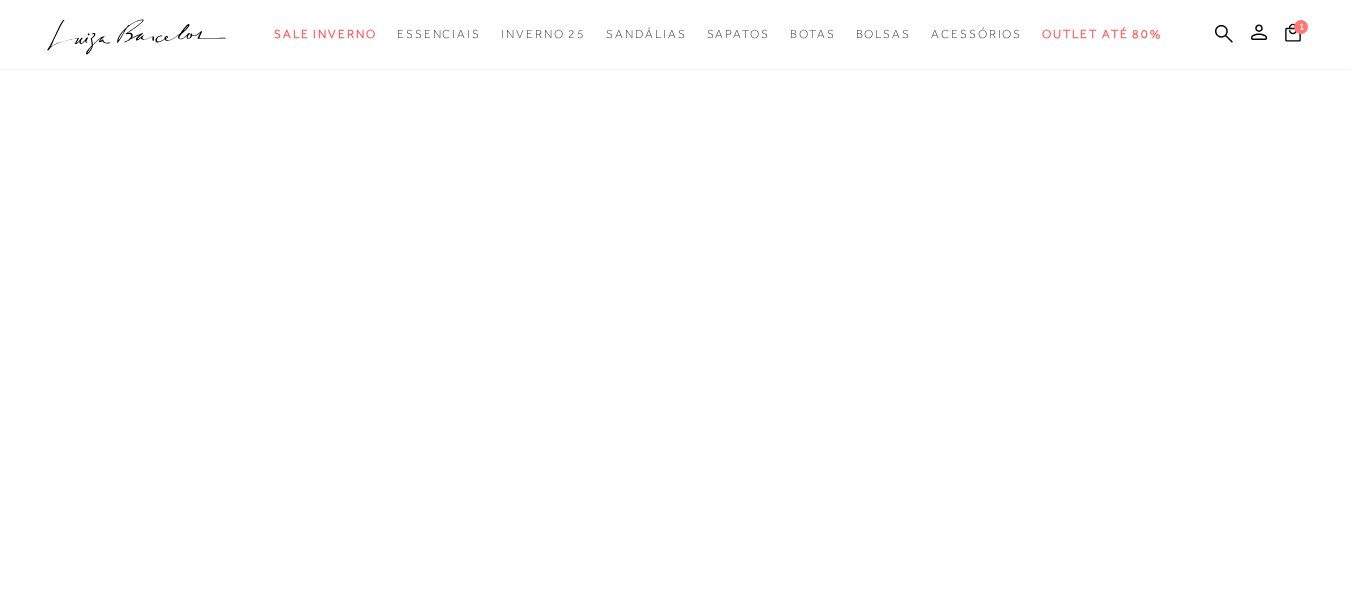 scroll, scrollTop: 0, scrollLeft: 0, axis: both 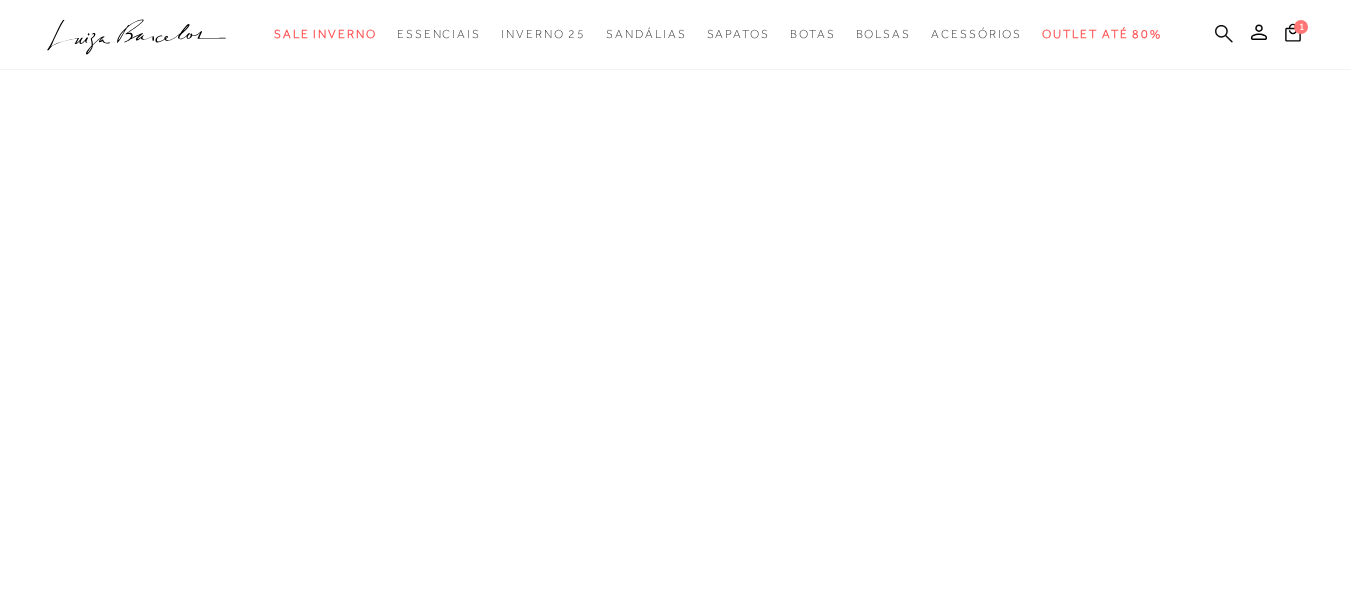 click 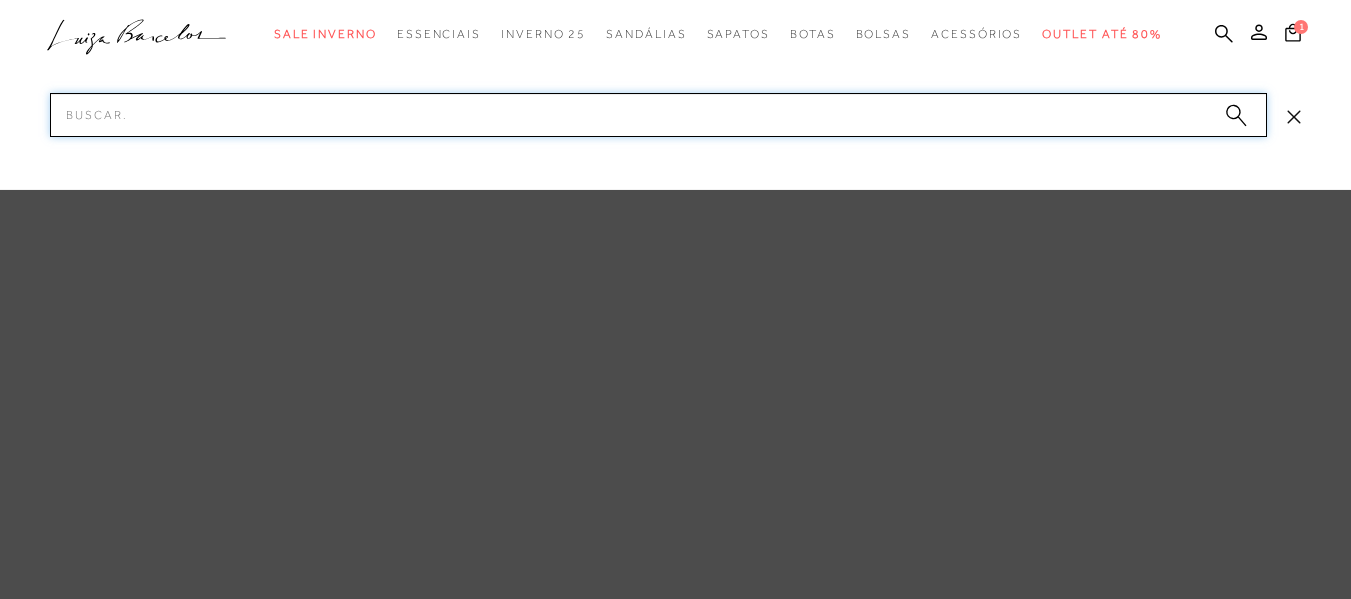 click on "Pesquisar" at bounding box center [658, 115] 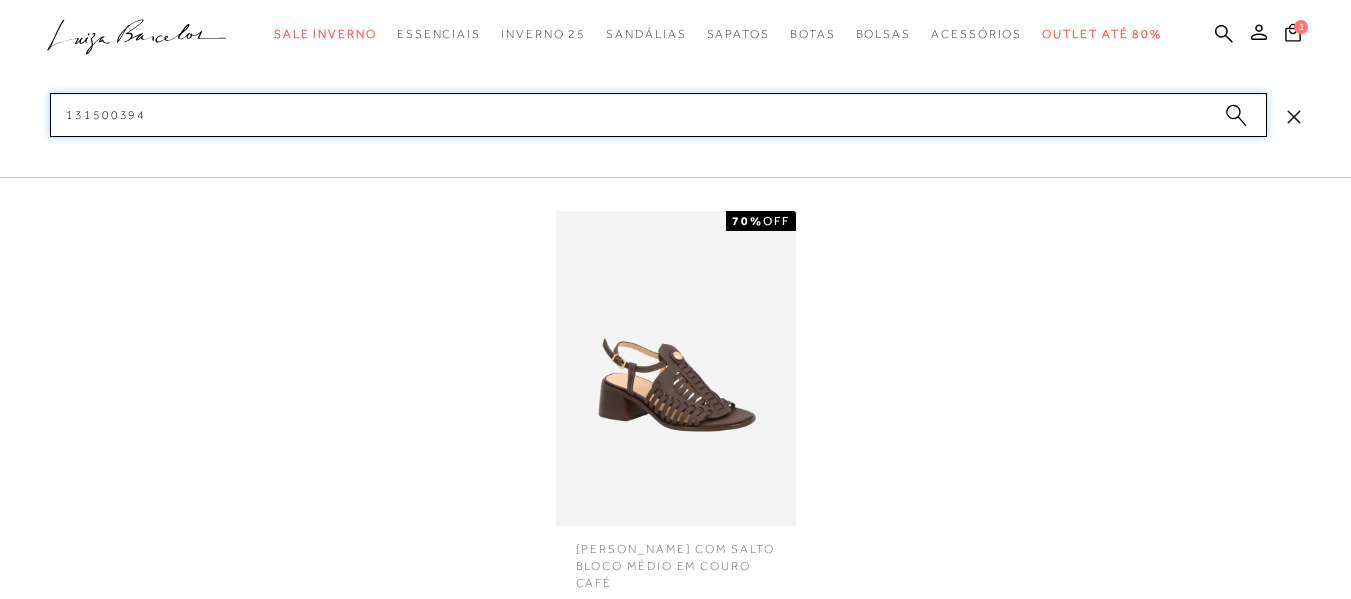 type on "131500394" 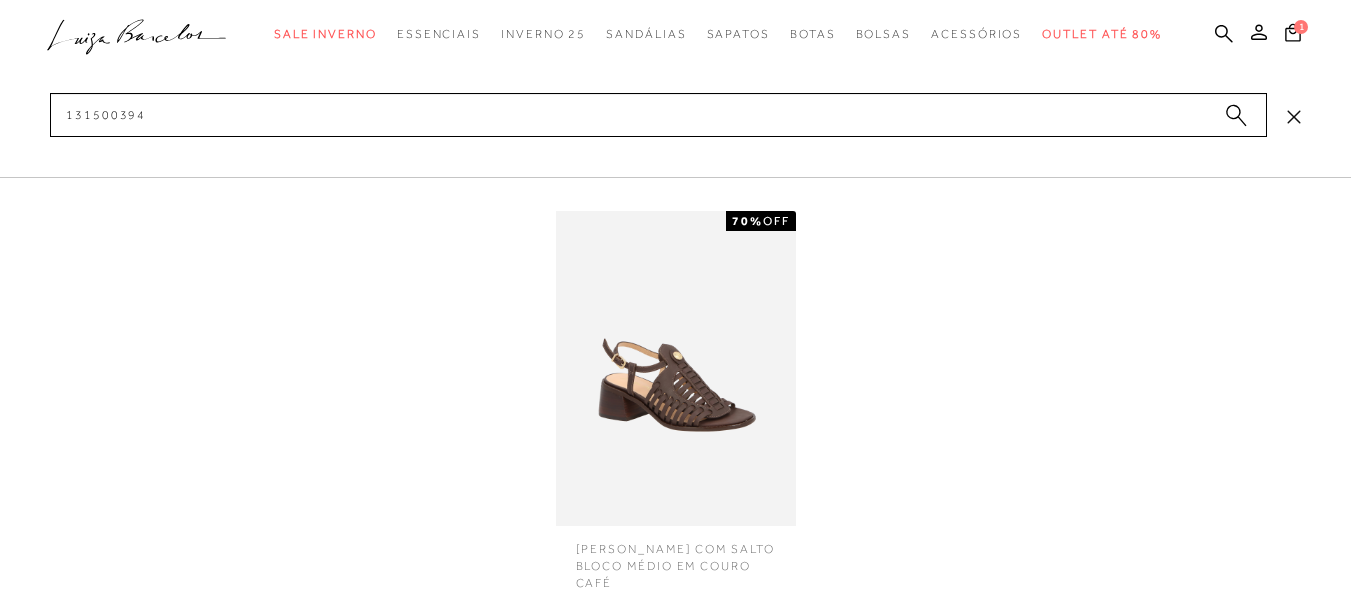 click at bounding box center (676, 368) 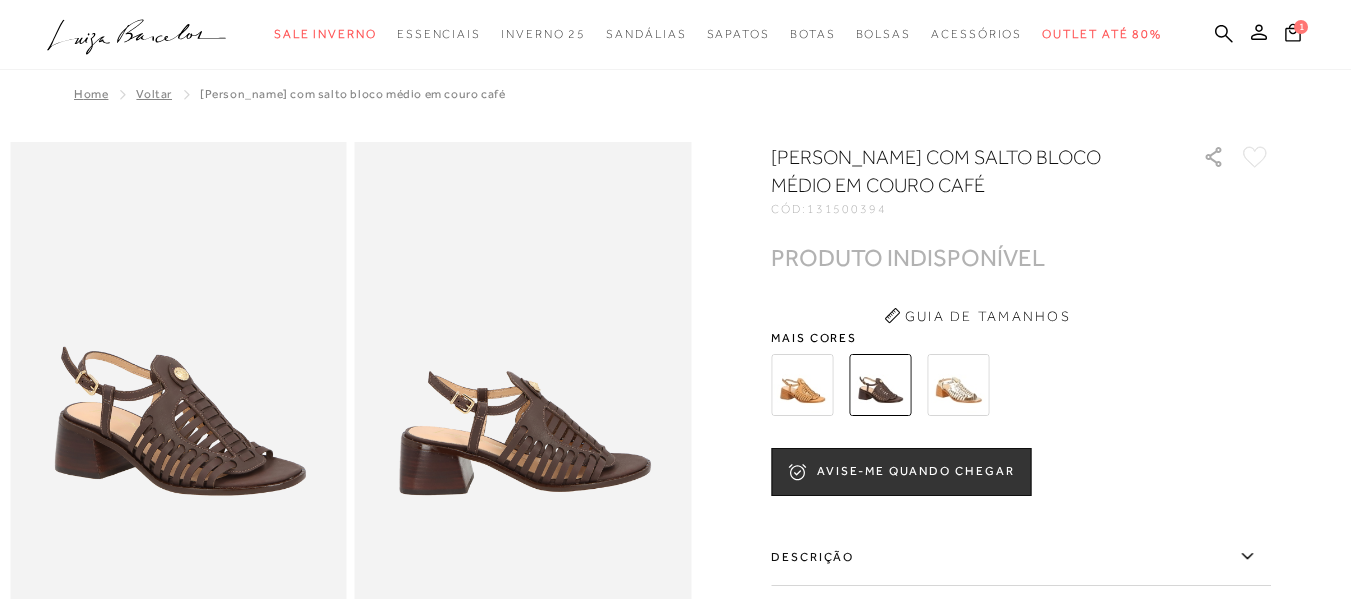 scroll, scrollTop: 0, scrollLeft: 0, axis: both 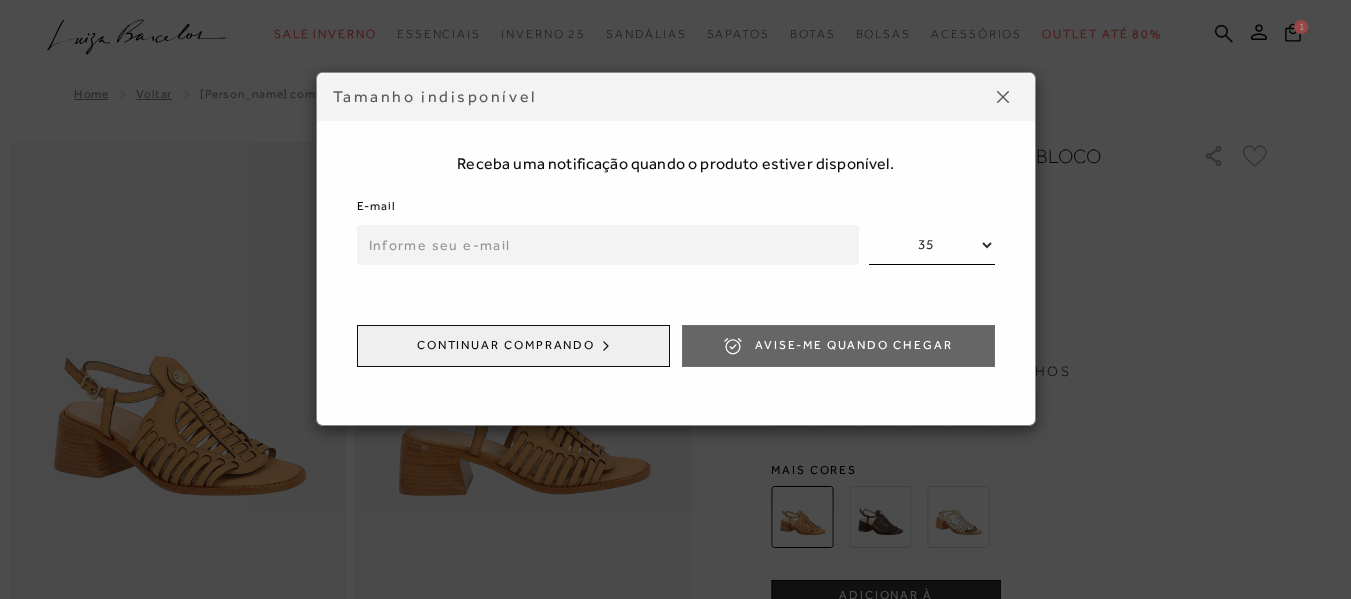 select 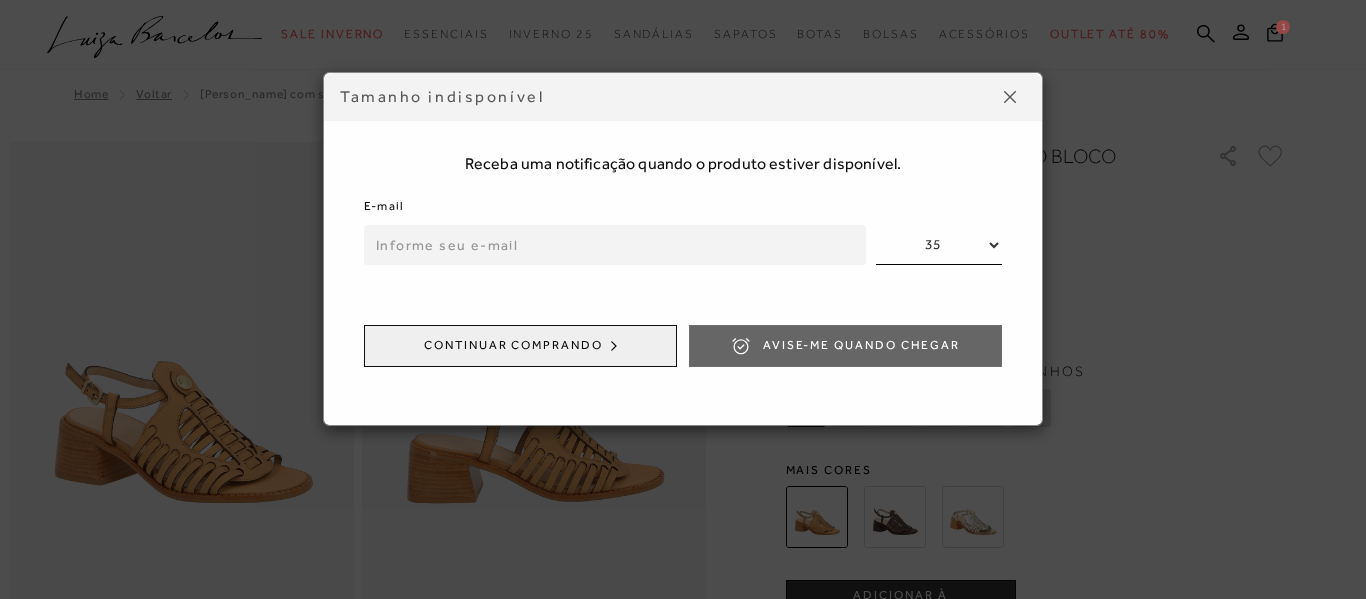 click at bounding box center [1010, 97] 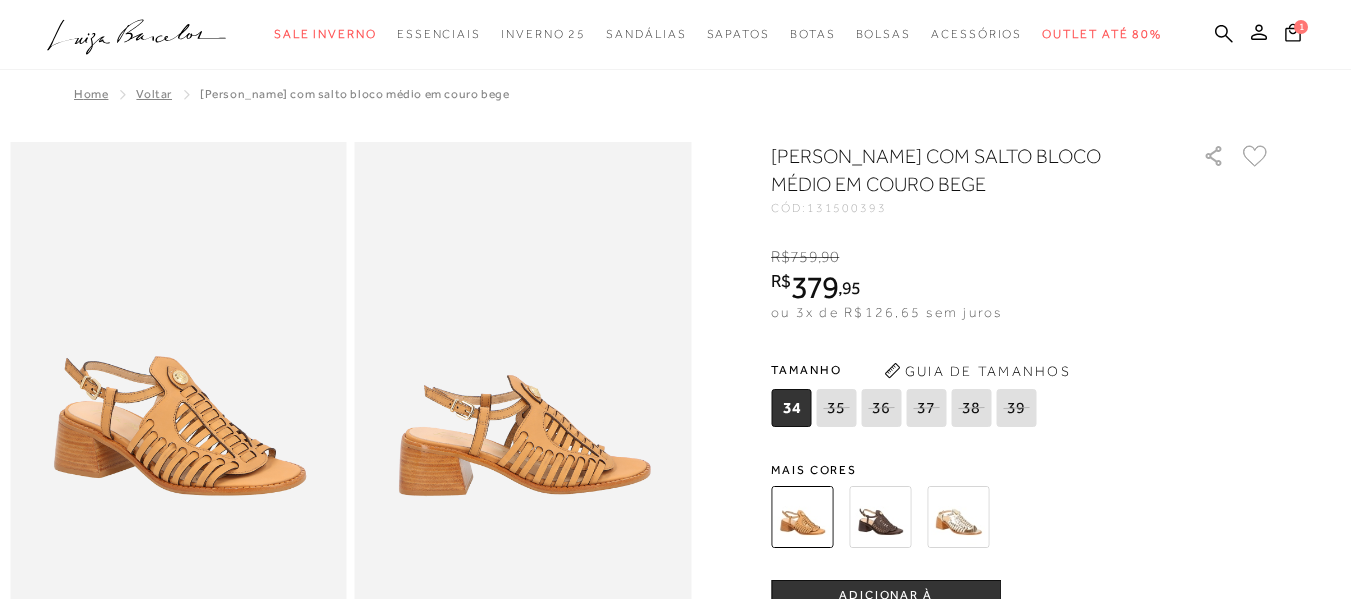click at bounding box center (880, 517) 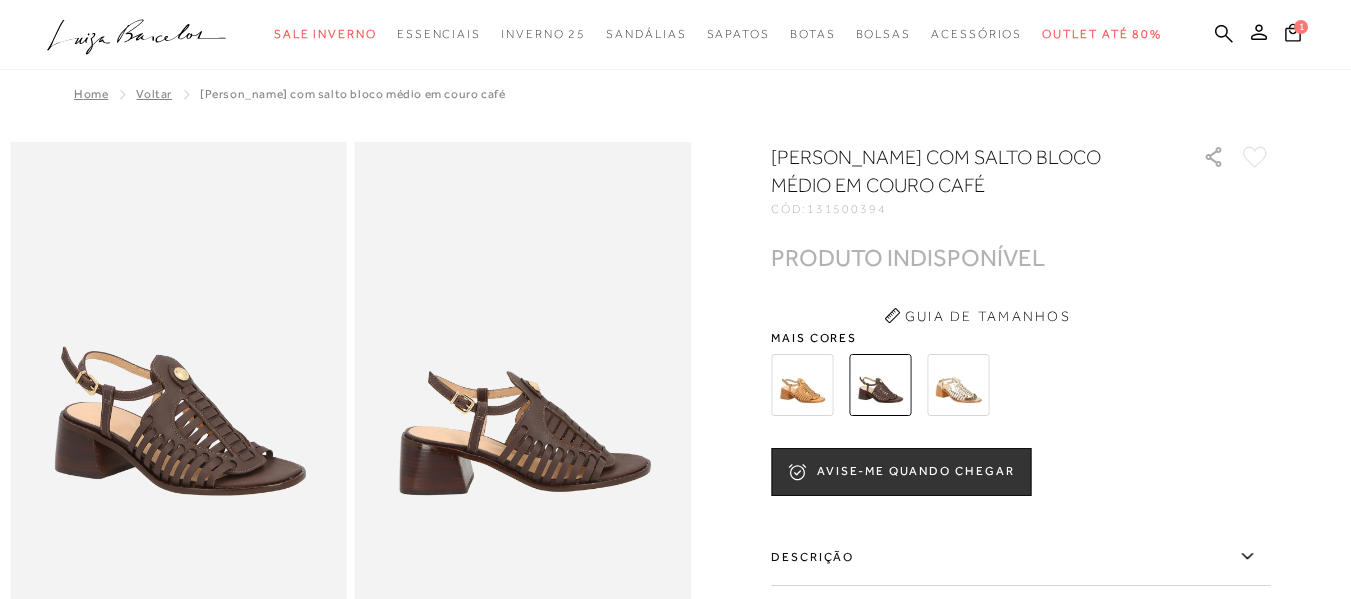 scroll, scrollTop: 0, scrollLeft: 0, axis: both 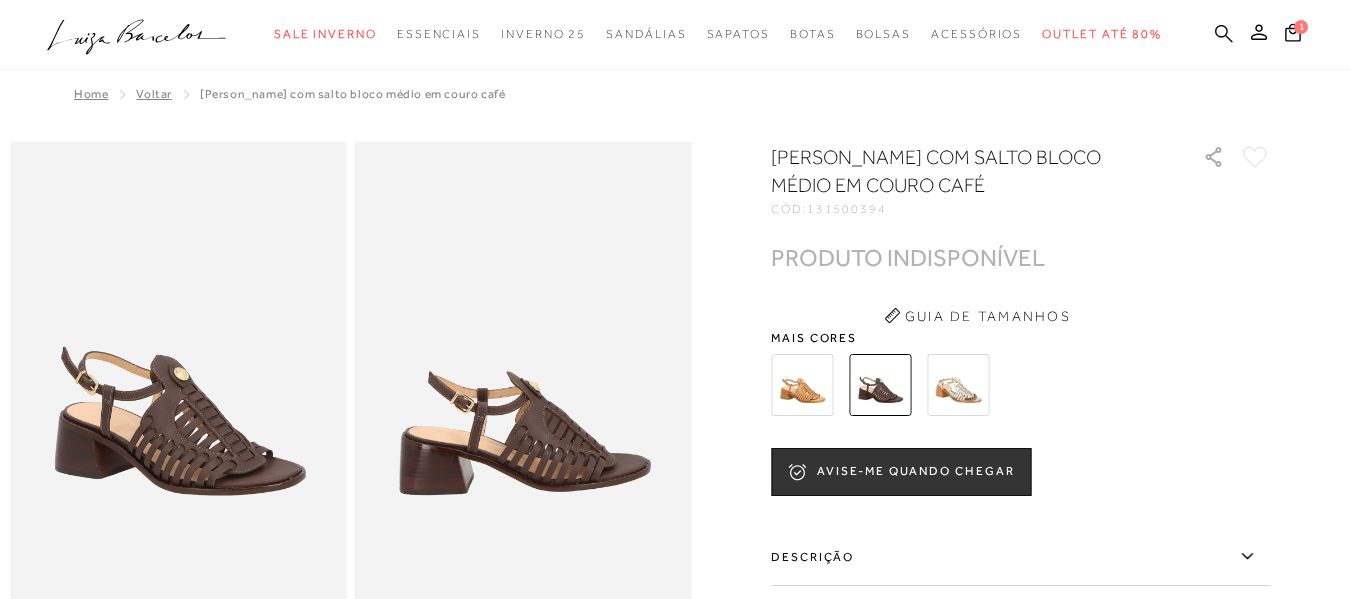drag, startPoint x: 1188, startPoint y: 37, endPoint x: 1198, endPoint y: 33, distance: 10.770329 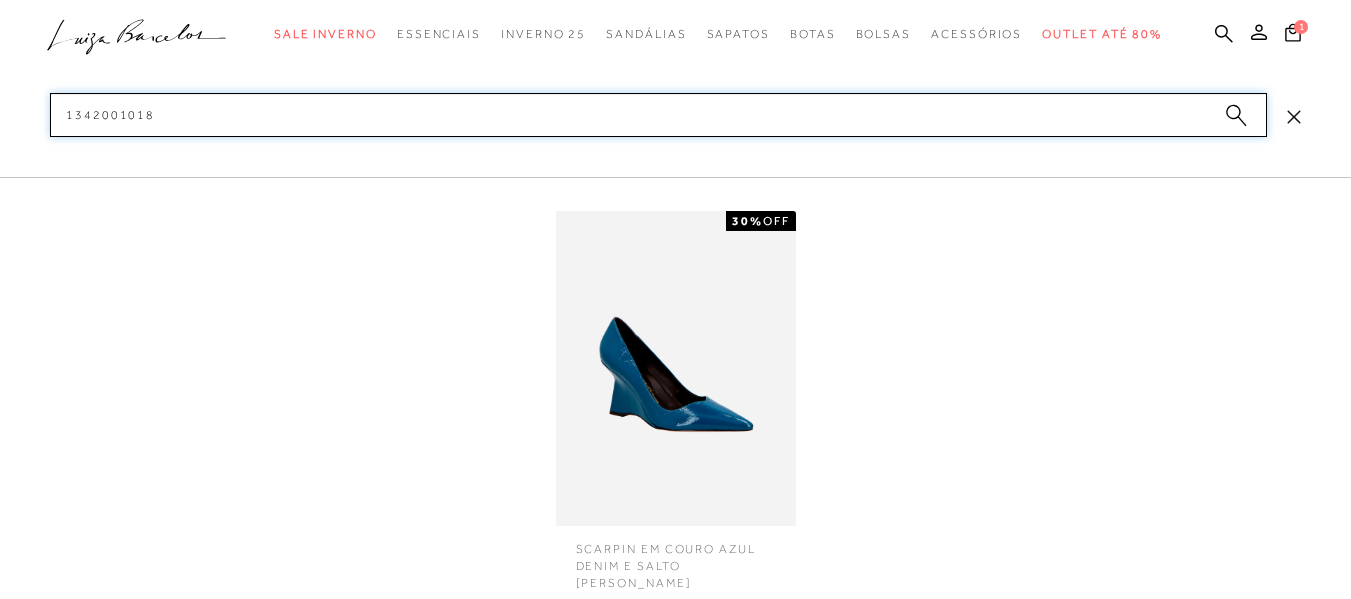 type on "1342001018" 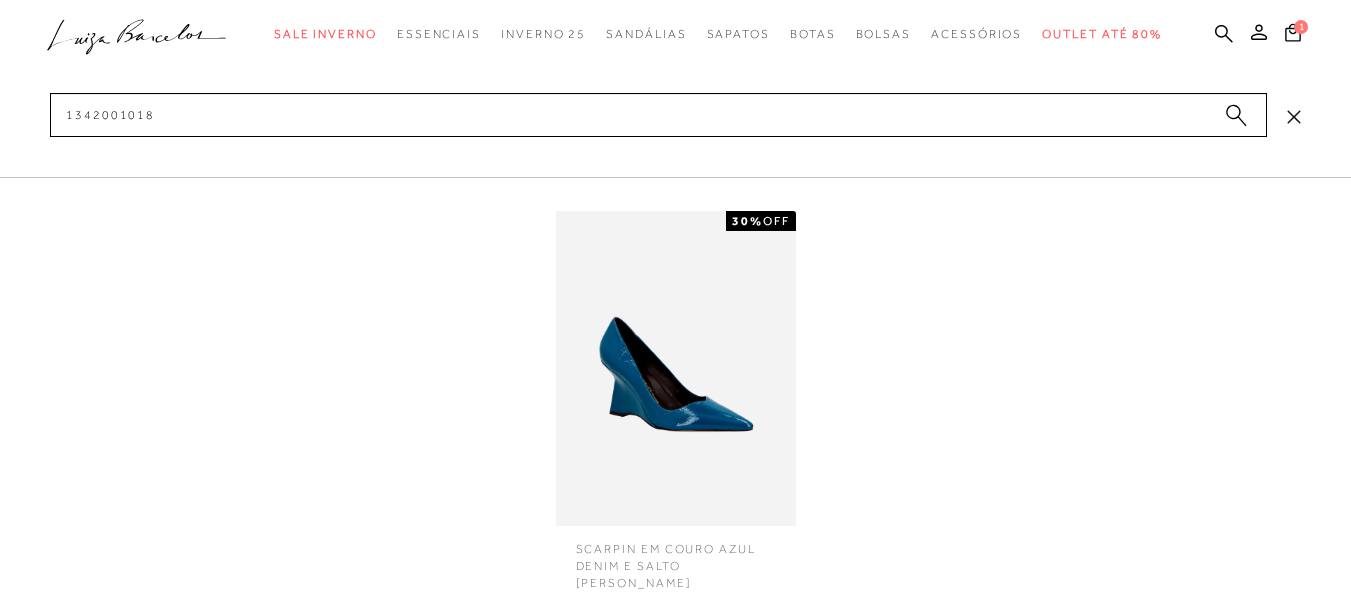 click at bounding box center (676, 368) 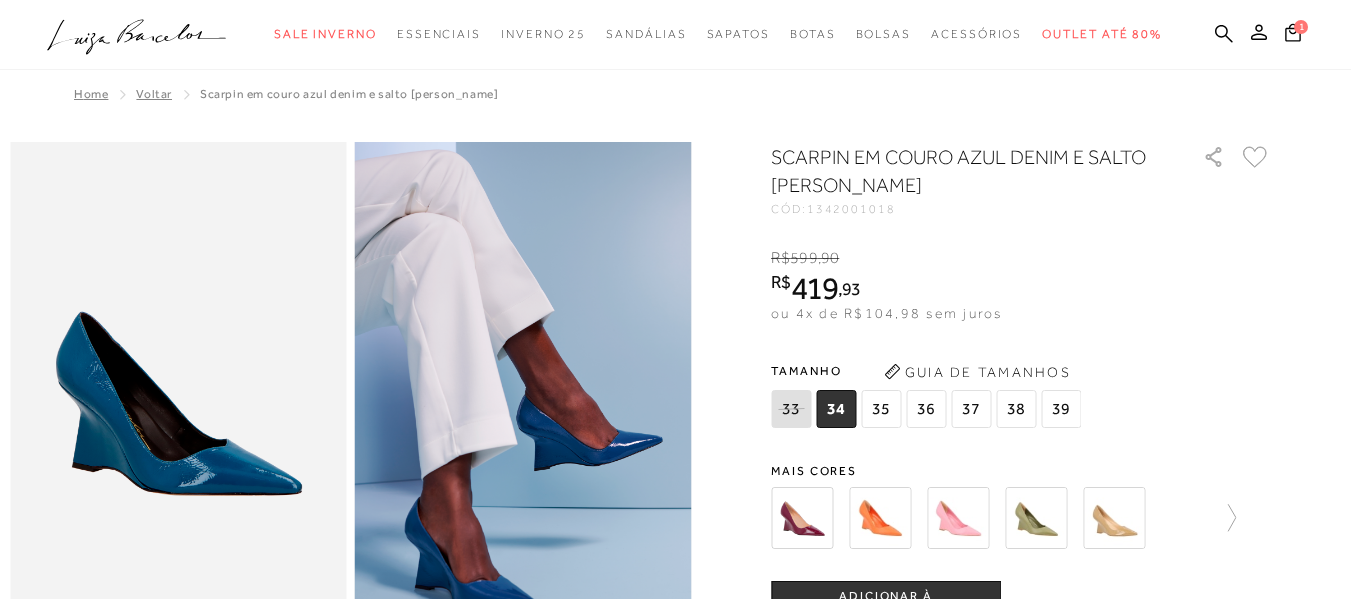 scroll, scrollTop: 0, scrollLeft: 0, axis: both 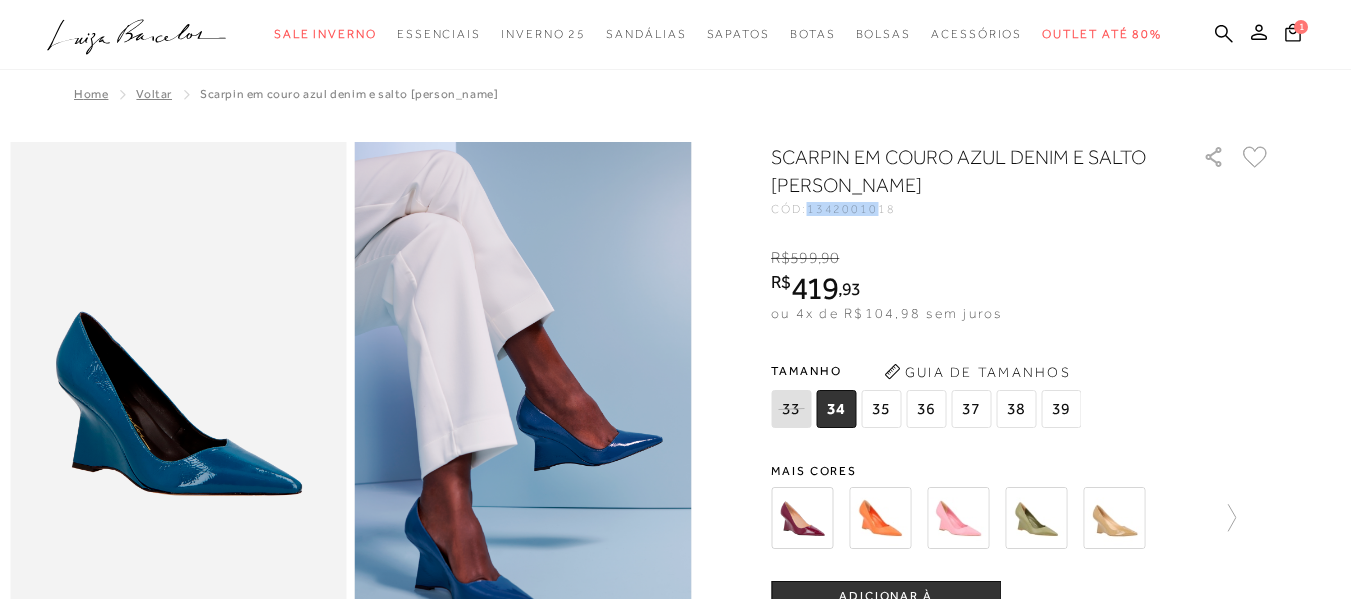 drag, startPoint x: 820, startPoint y: 209, endPoint x: 890, endPoint y: 207, distance: 70.028564 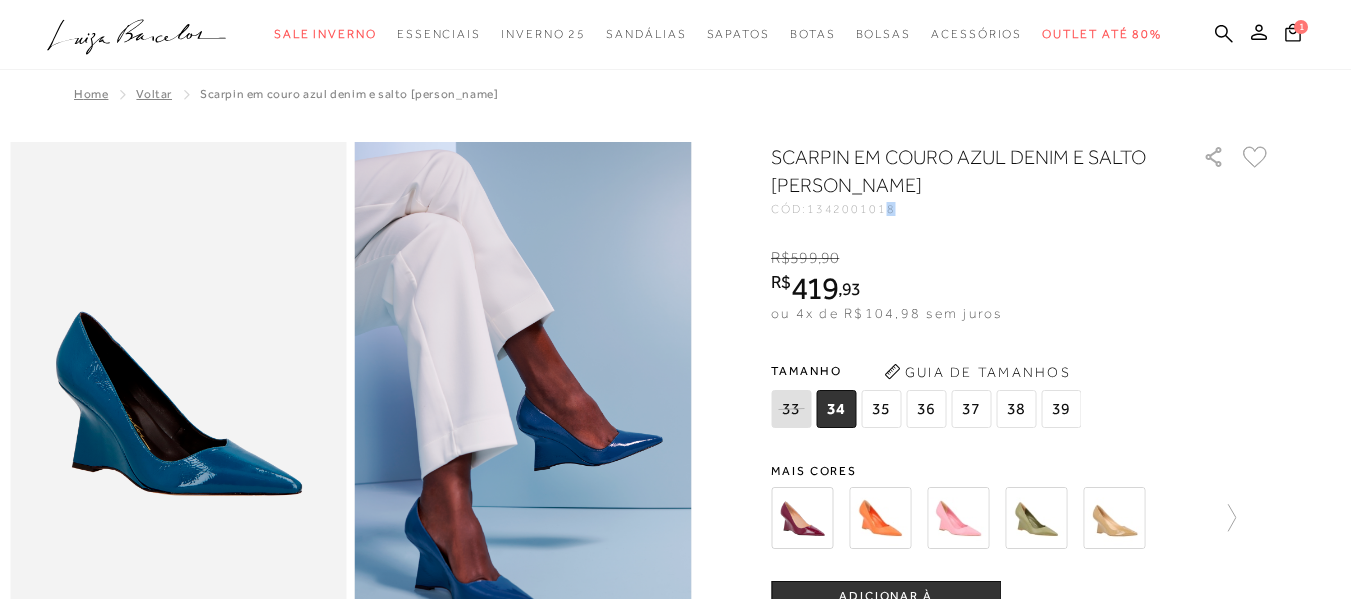 click on "1342001018" at bounding box center [851, 209] 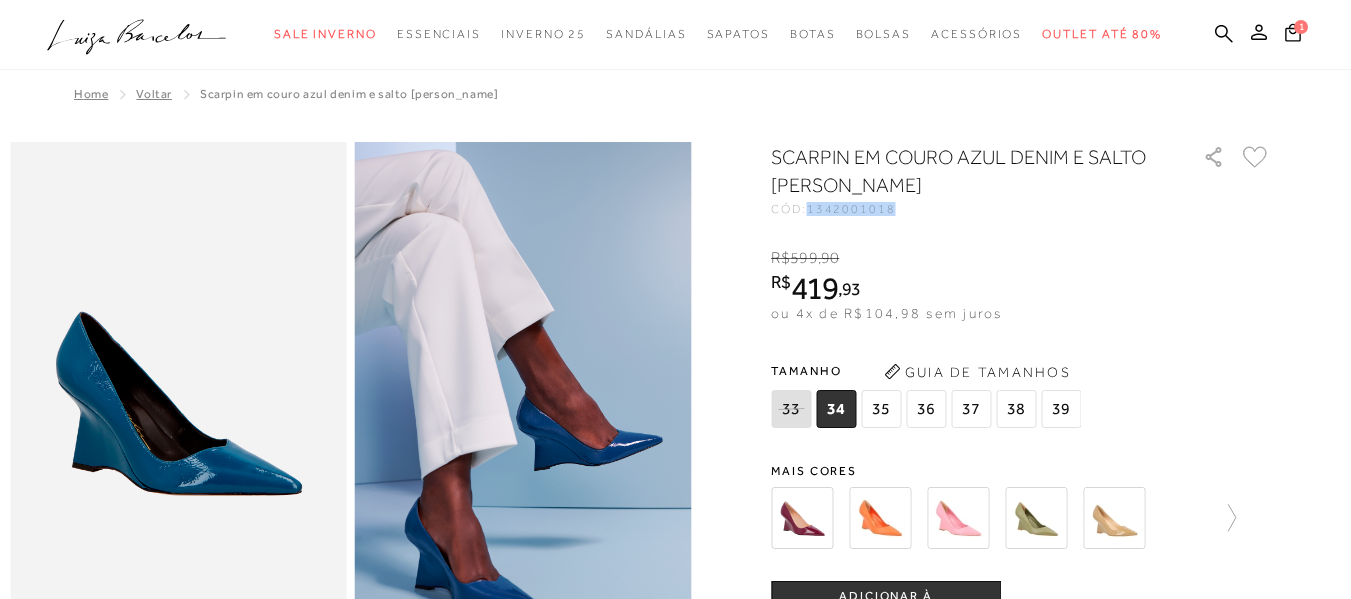 drag, startPoint x: 894, startPoint y: 205, endPoint x: 878, endPoint y: 206, distance: 16.03122 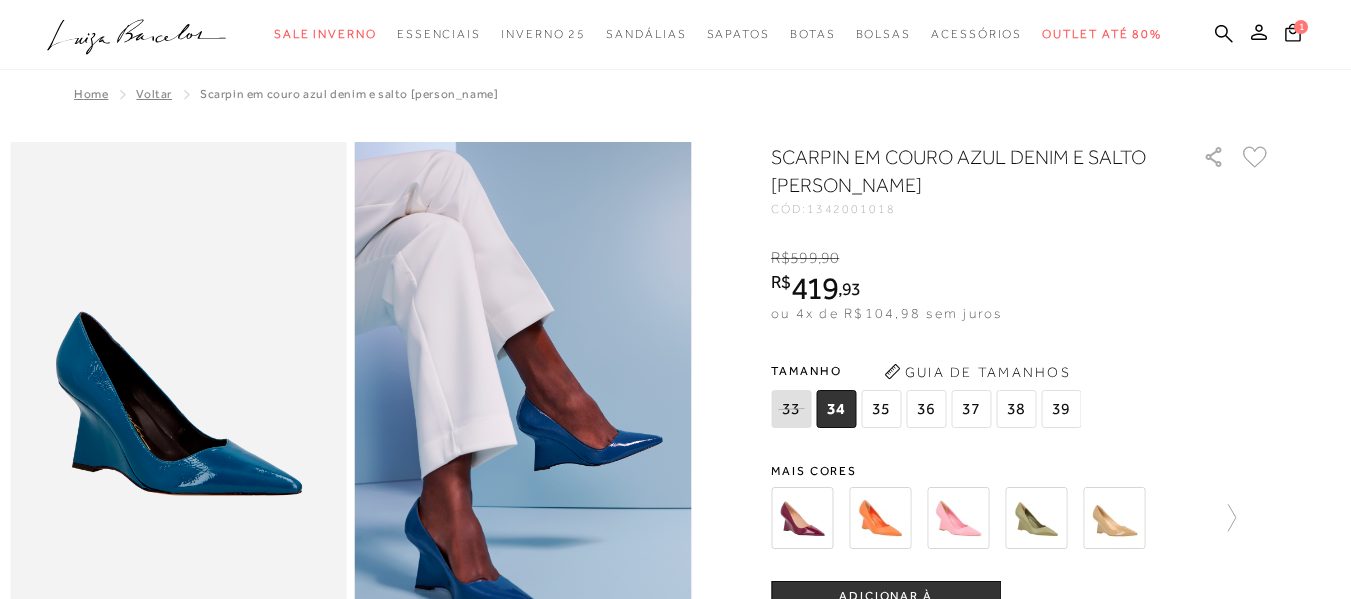 click on "1342001018" at bounding box center (851, 209) 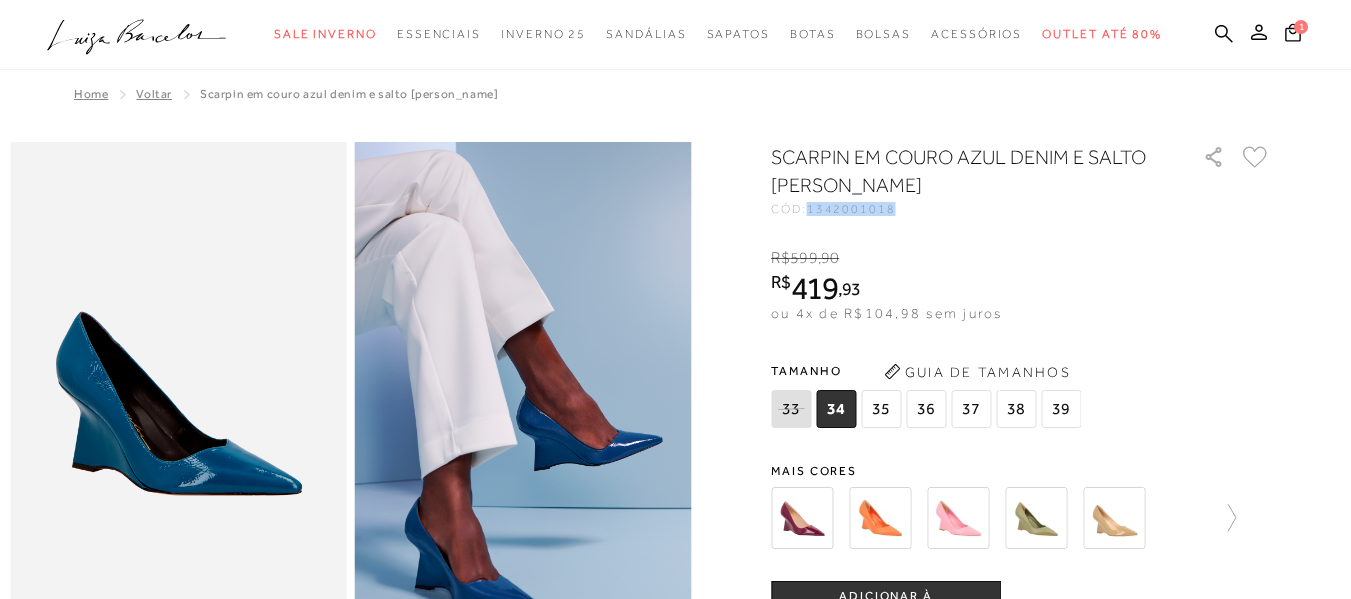 click on "1342001018" at bounding box center (851, 209) 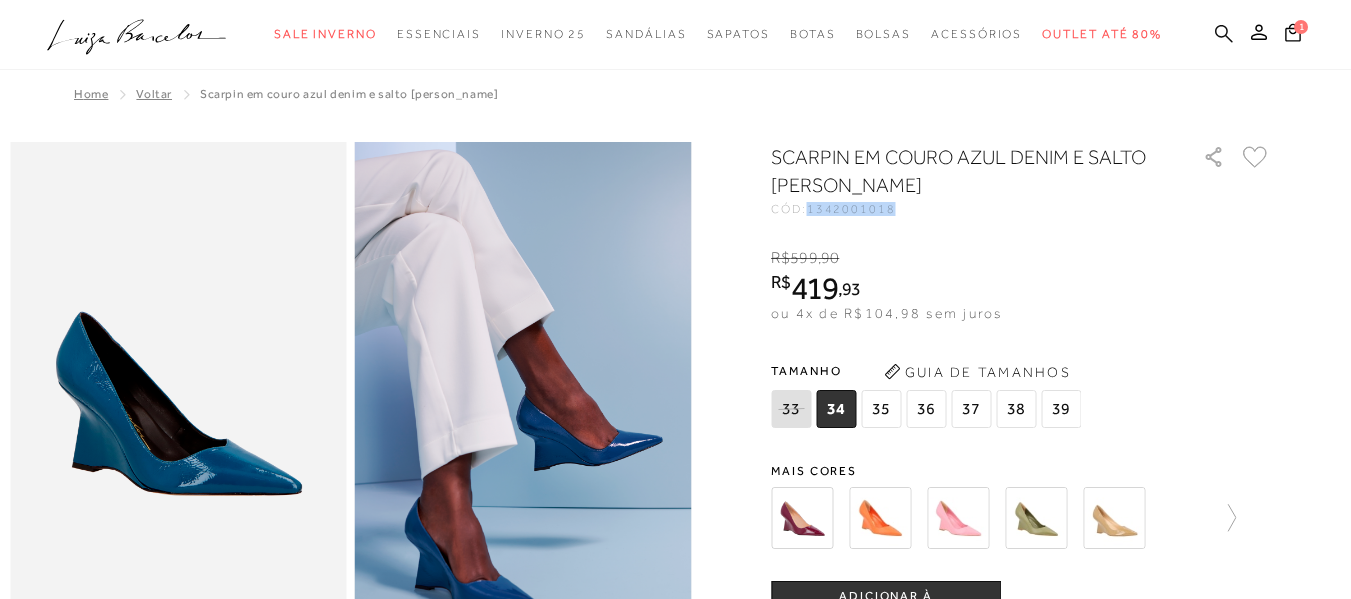 click 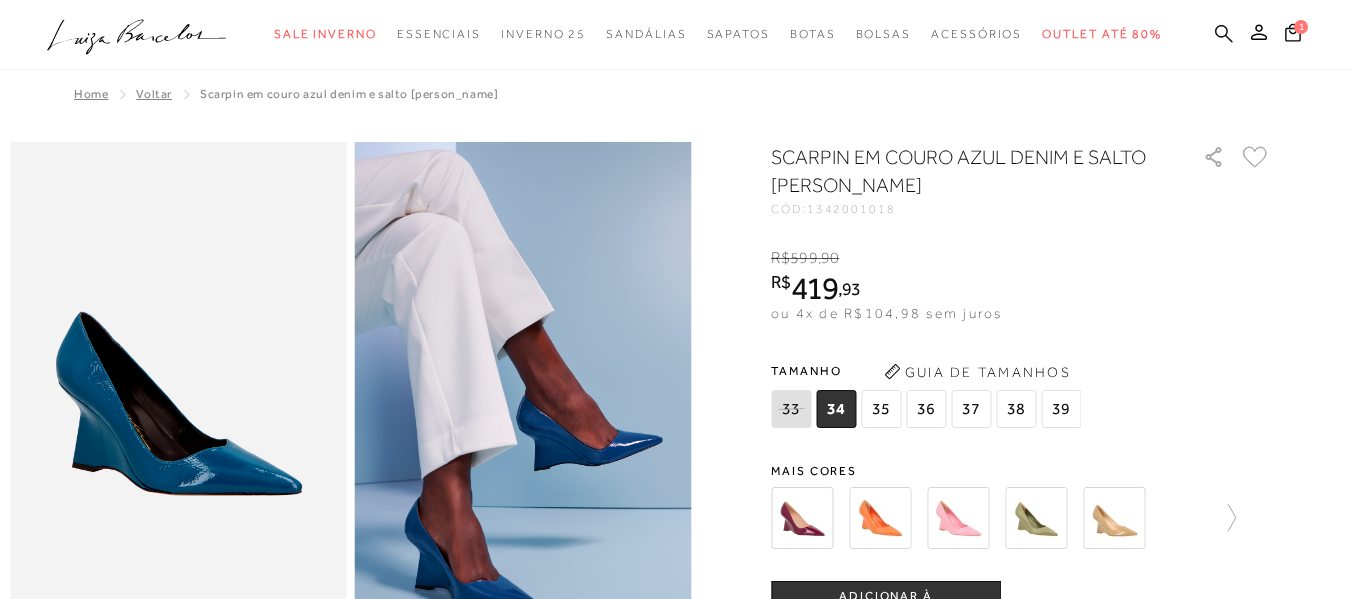 click 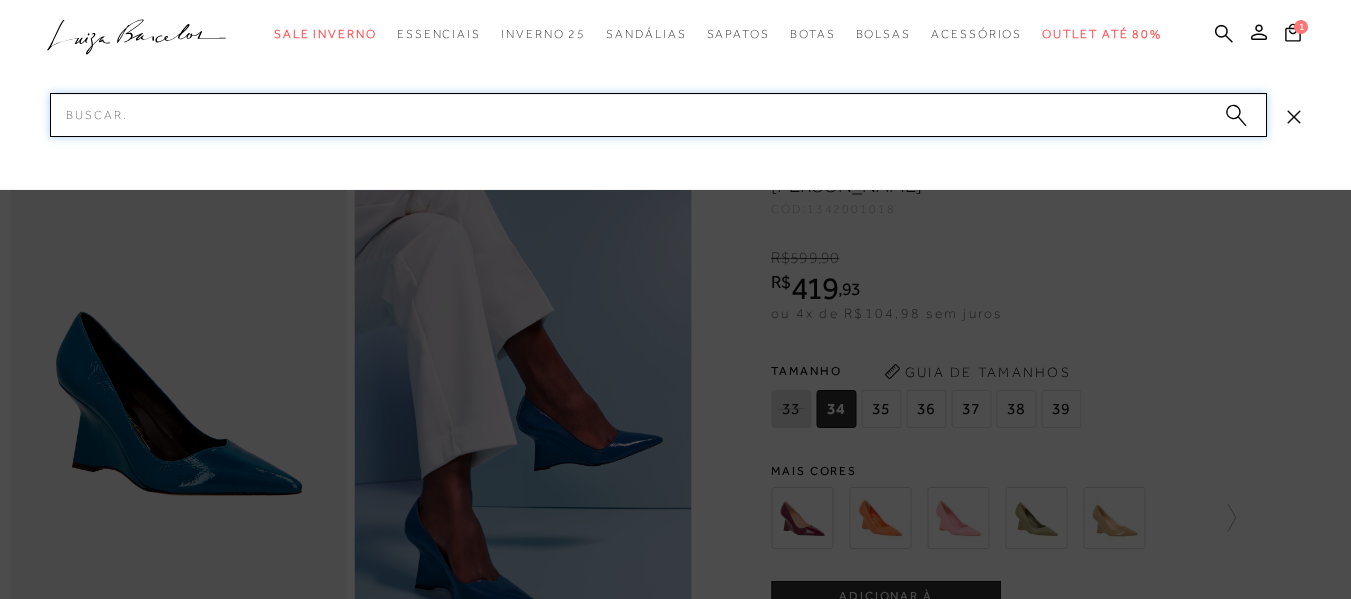 paste on "138300111" 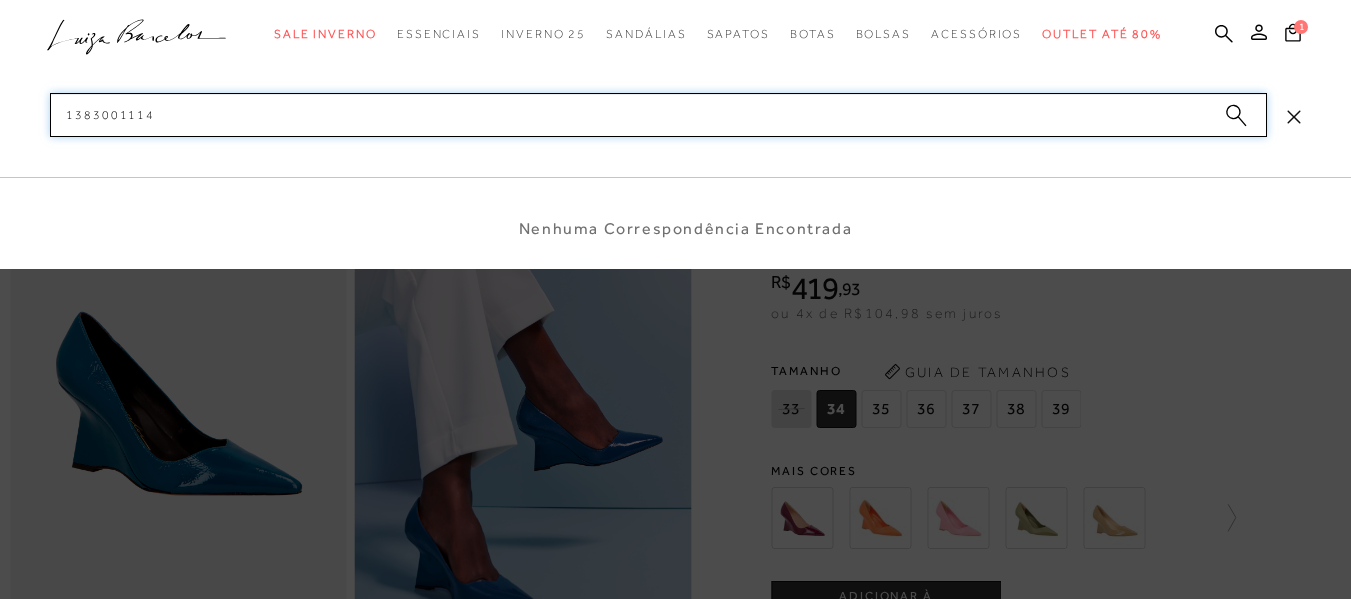 type on "138300111" 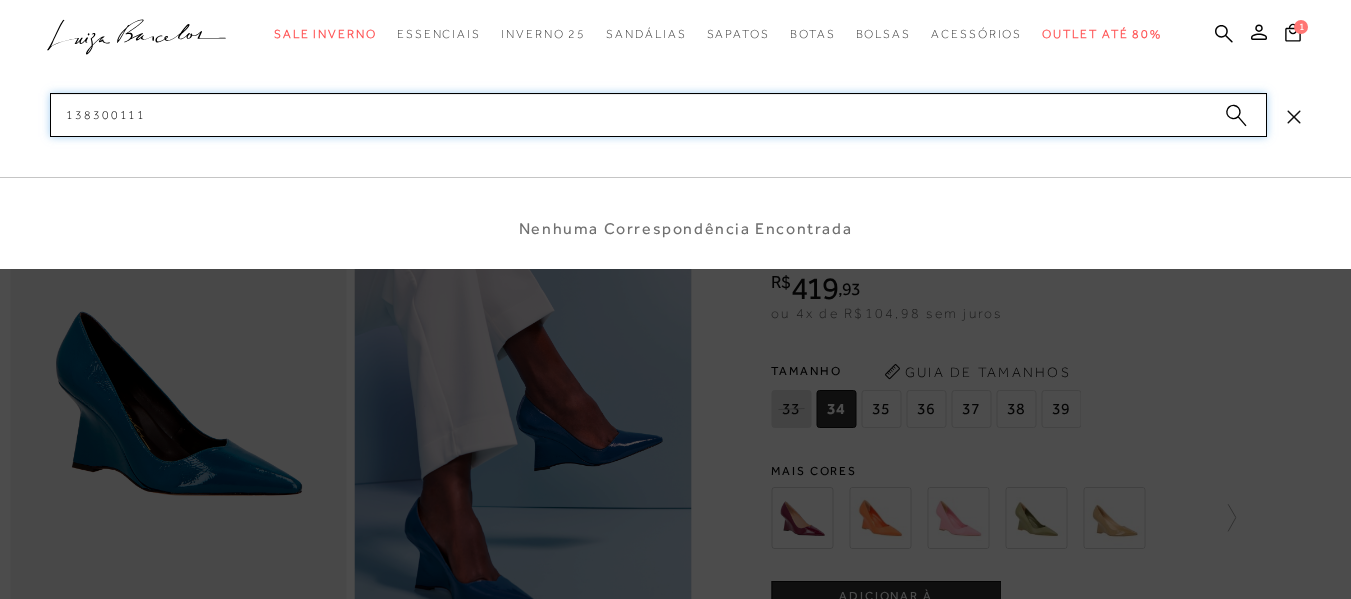 type 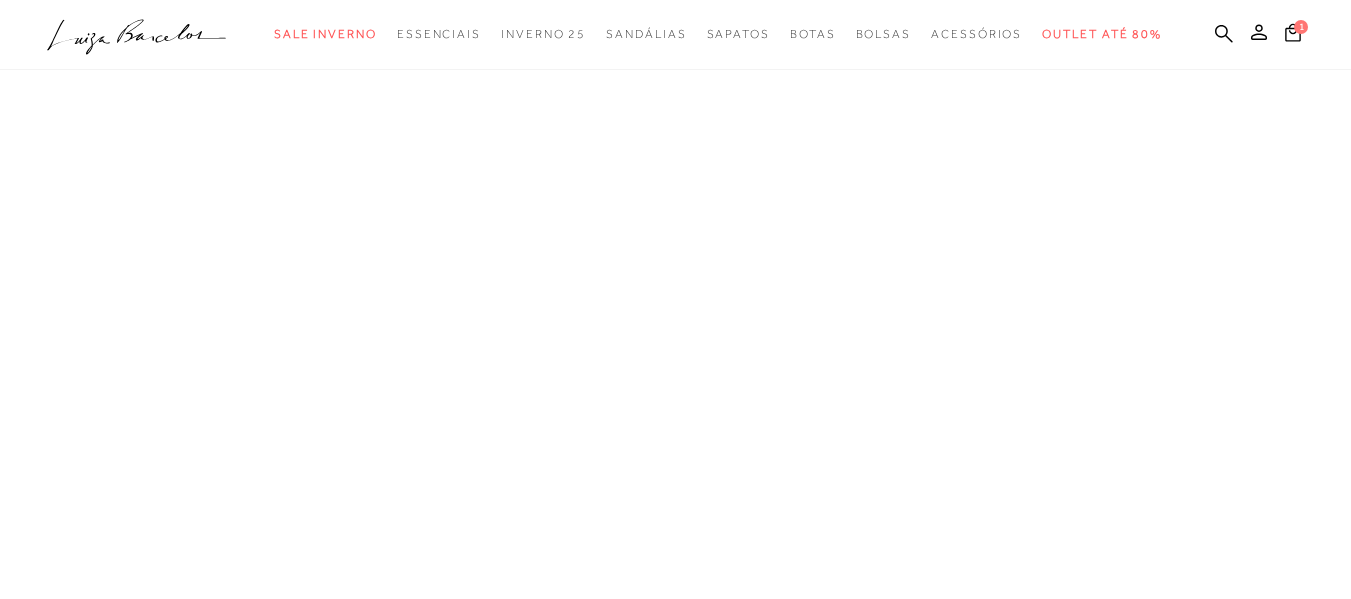 scroll, scrollTop: 0, scrollLeft: 0, axis: both 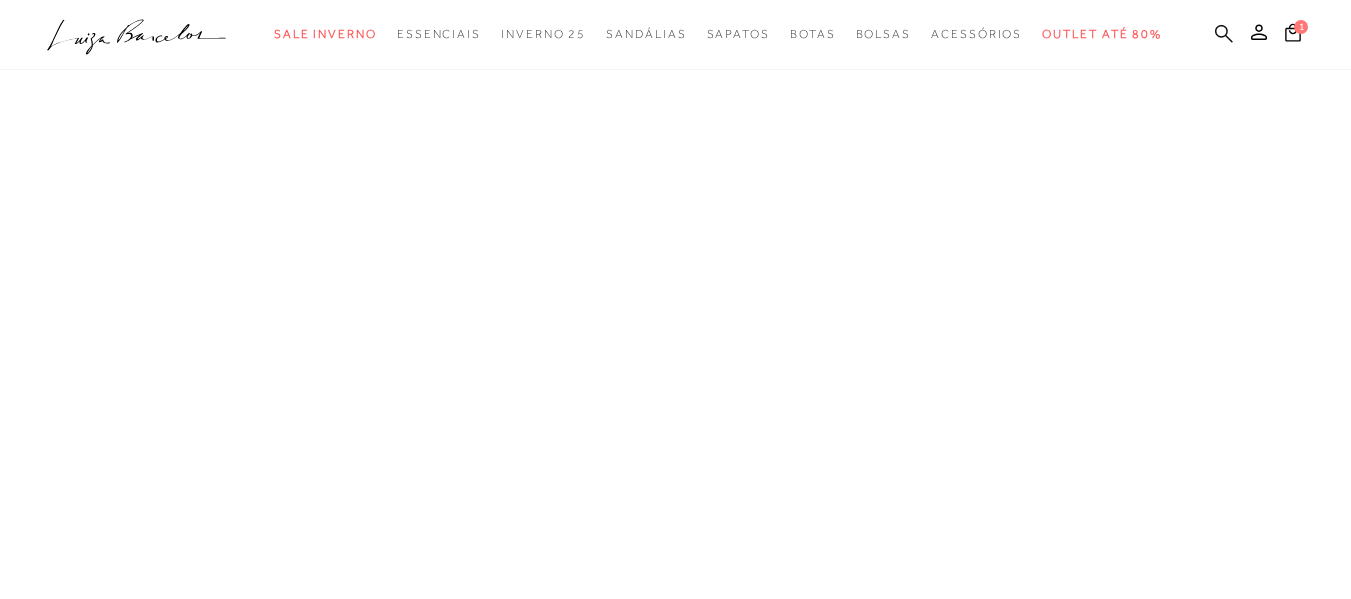 click 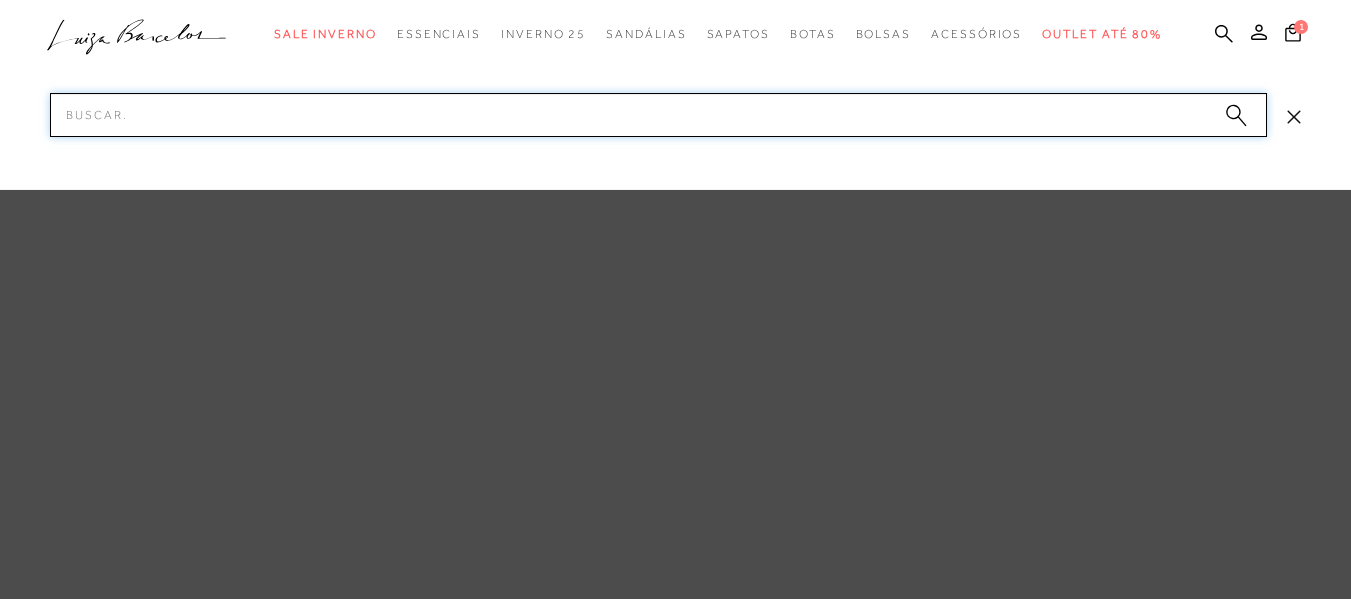 paste on "602100864" 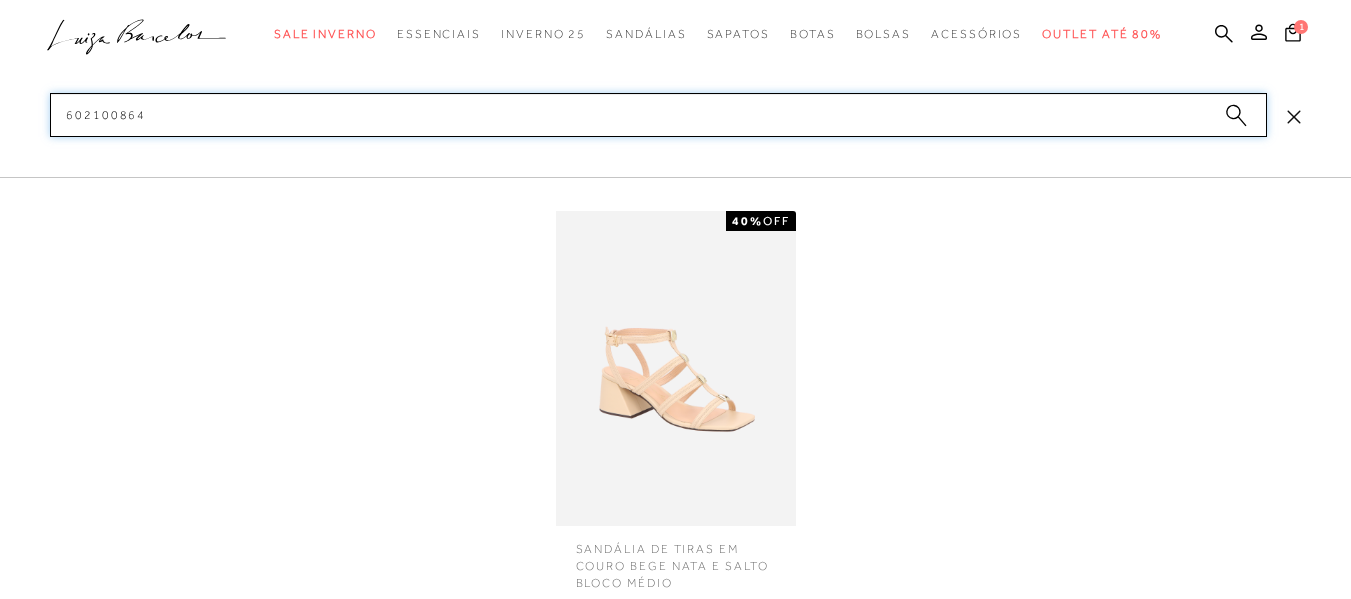type on "602100864" 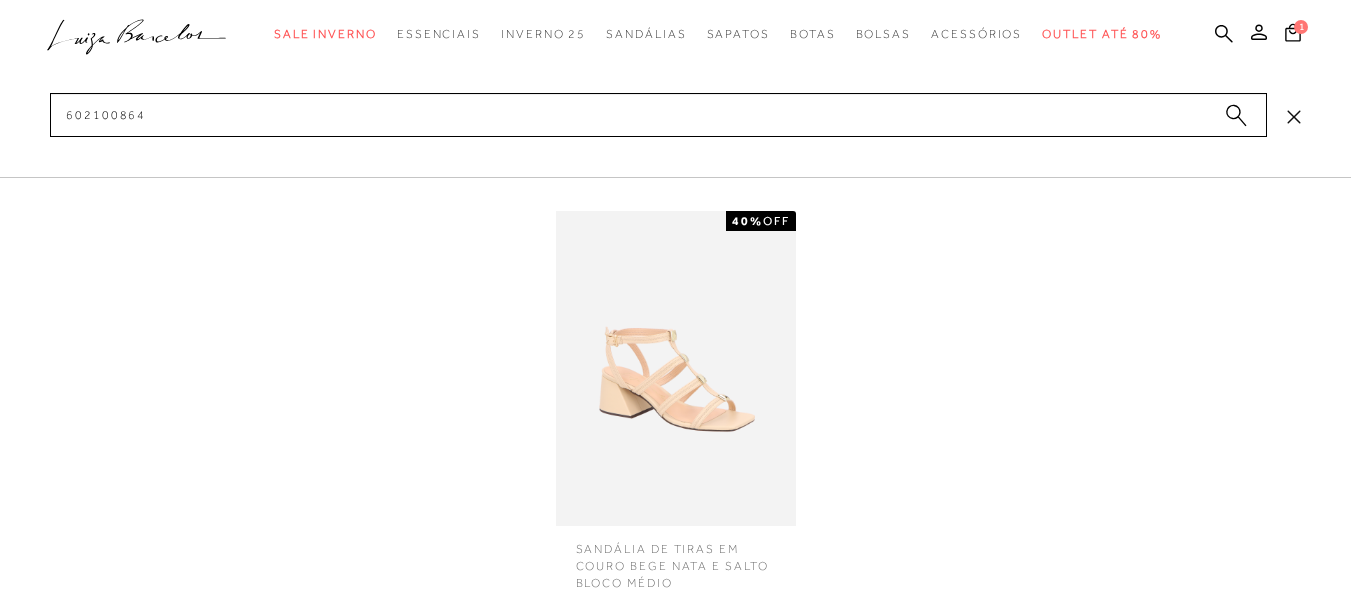 click at bounding box center [676, 368] 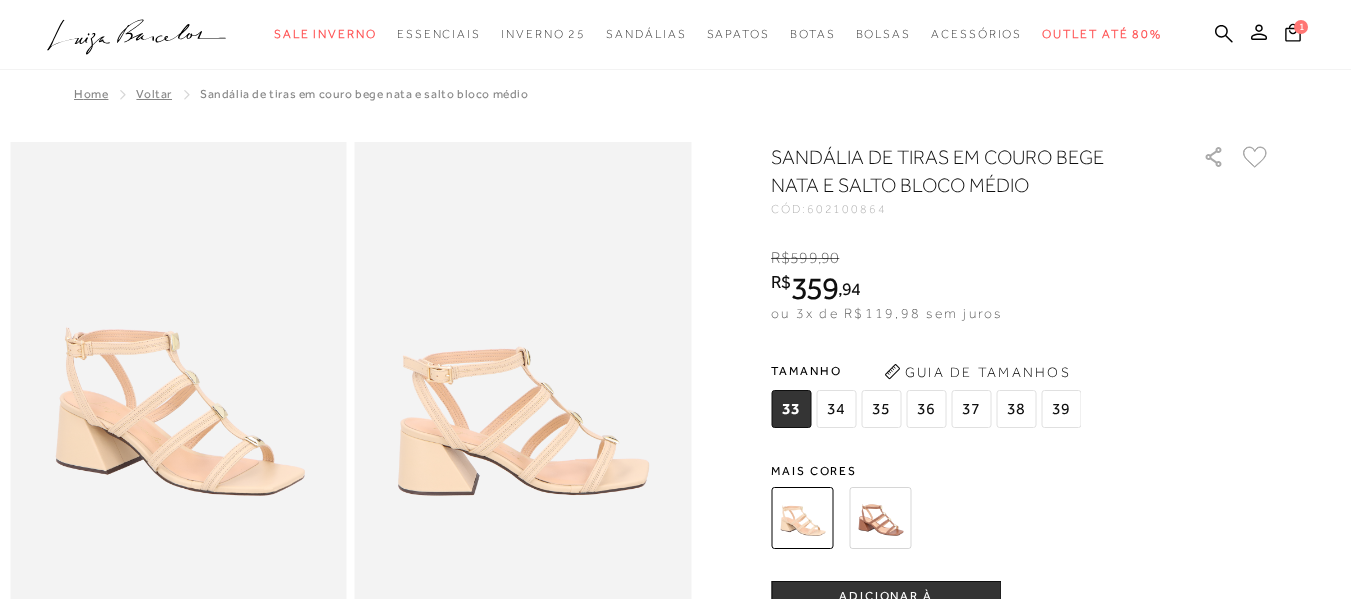 scroll, scrollTop: 0, scrollLeft: 0, axis: both 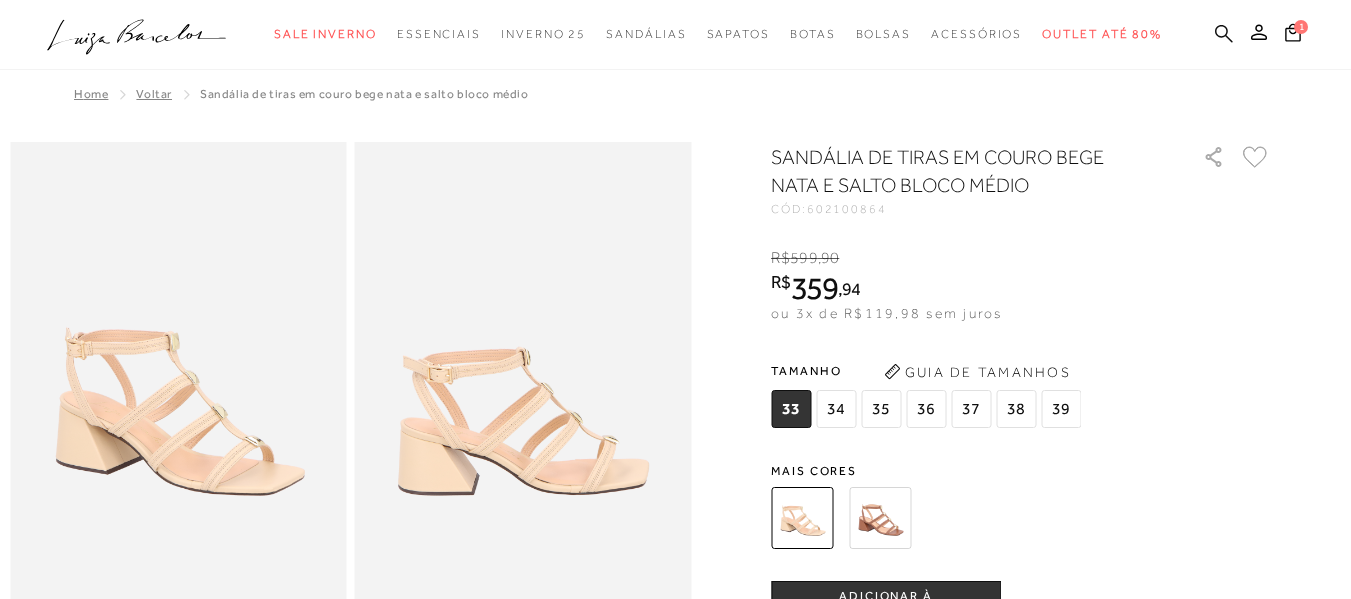 click 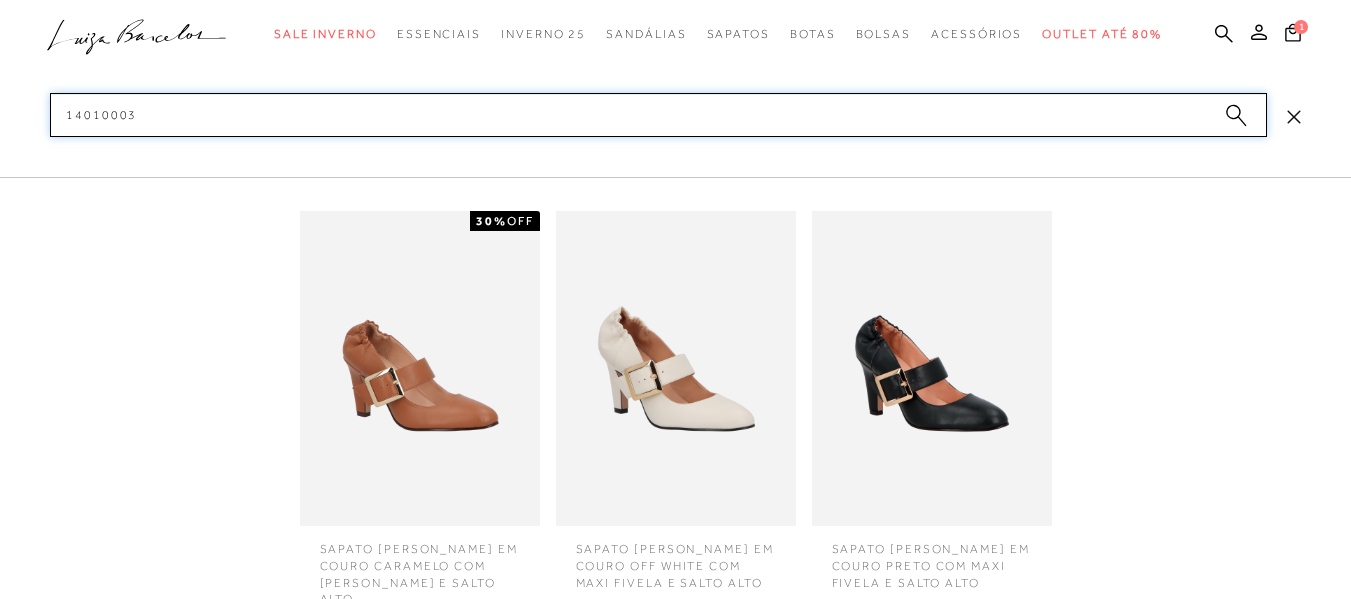 type on "14010003" 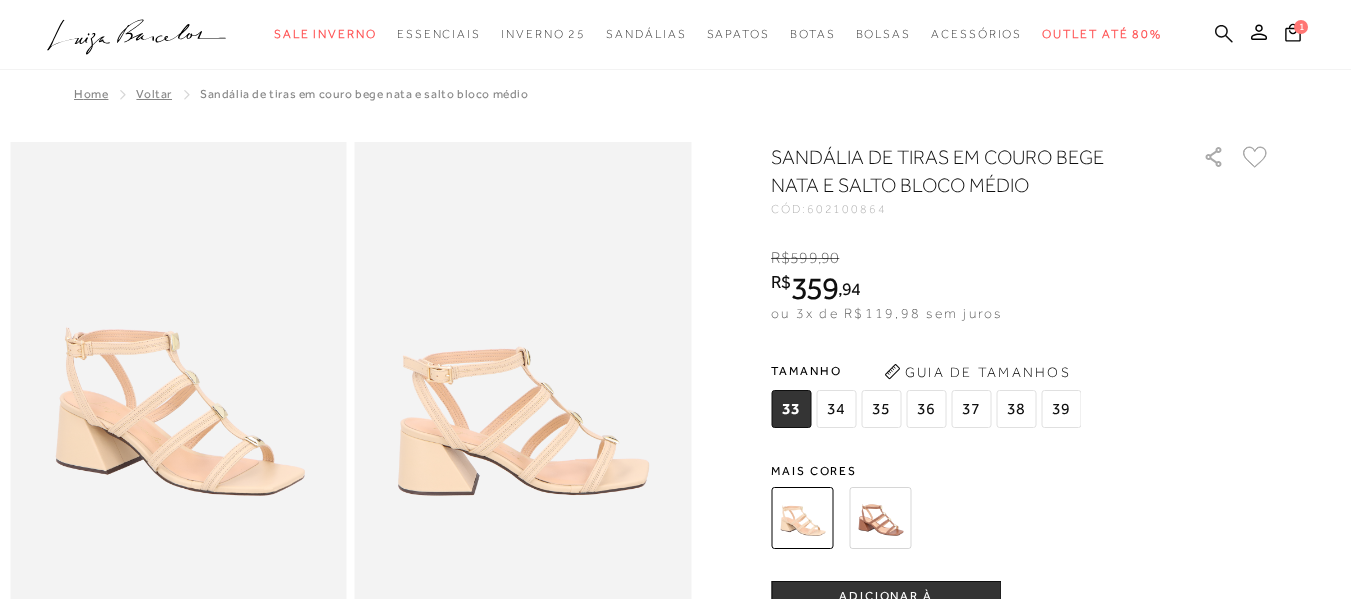 click 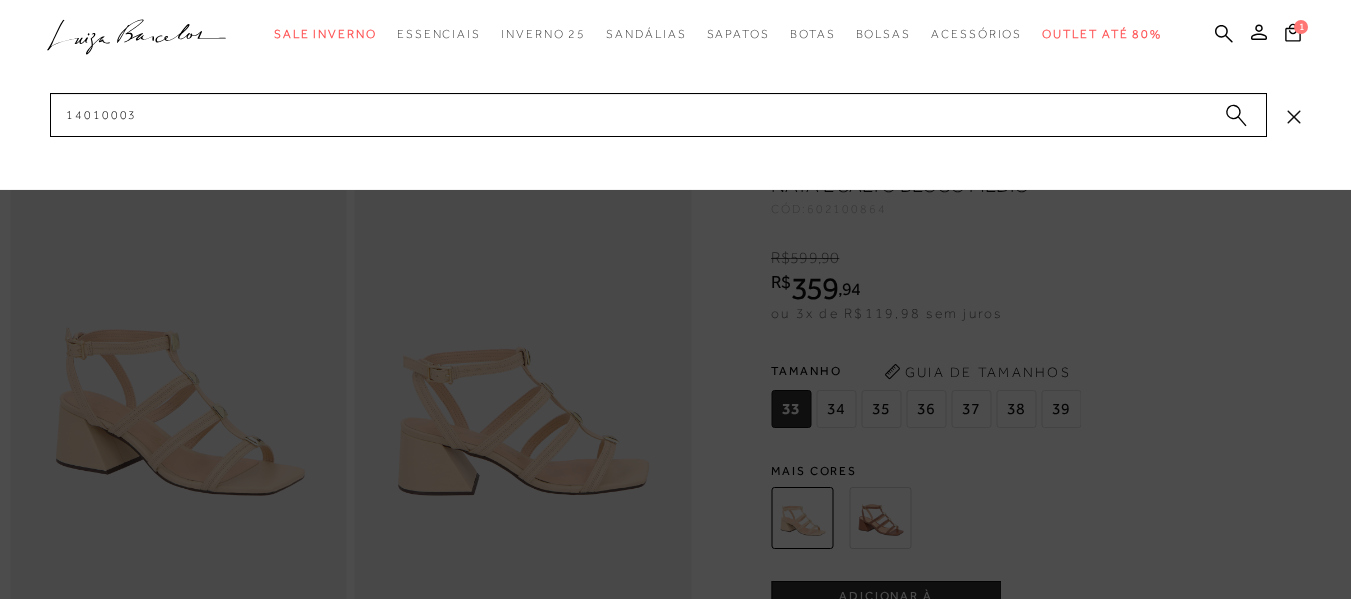 click 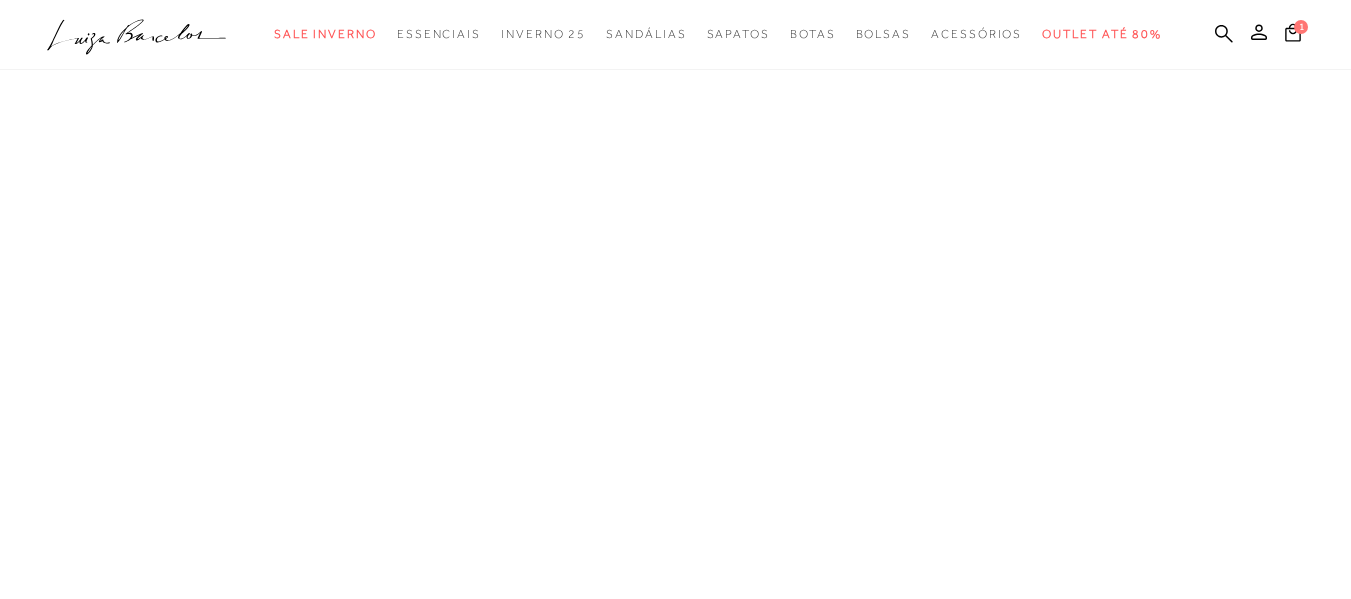 scroll, scrollTop: 0, scrollLeft: 0, axis: both 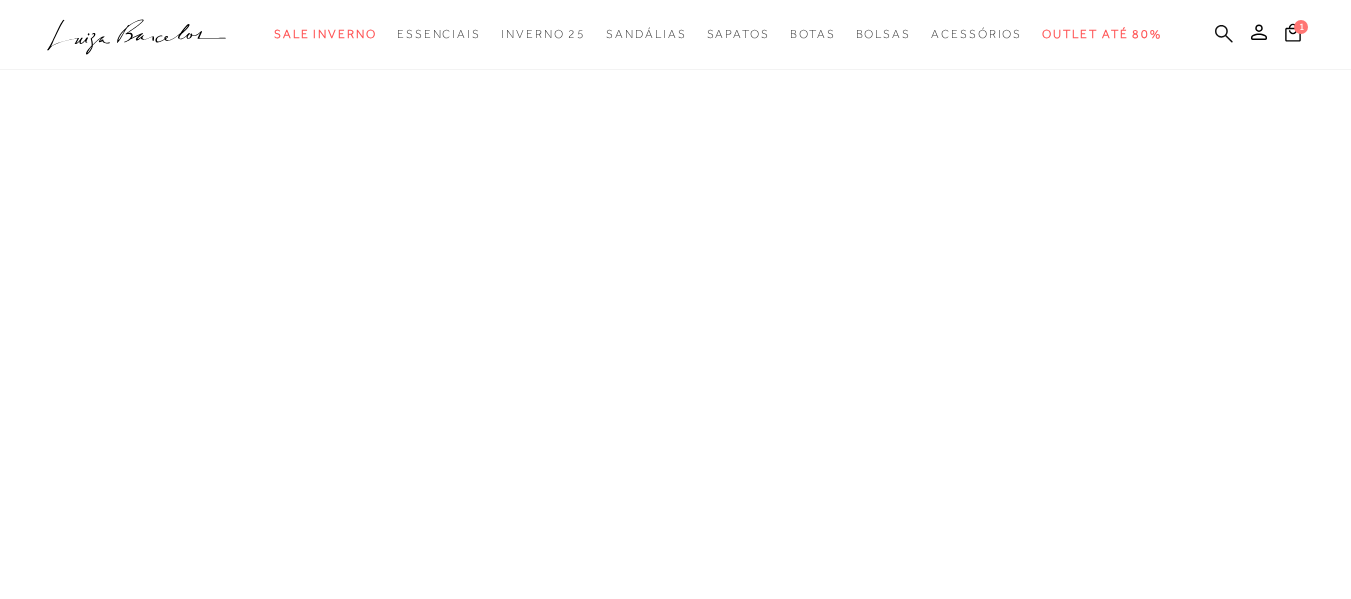 click at bounding box center [1224, 35] 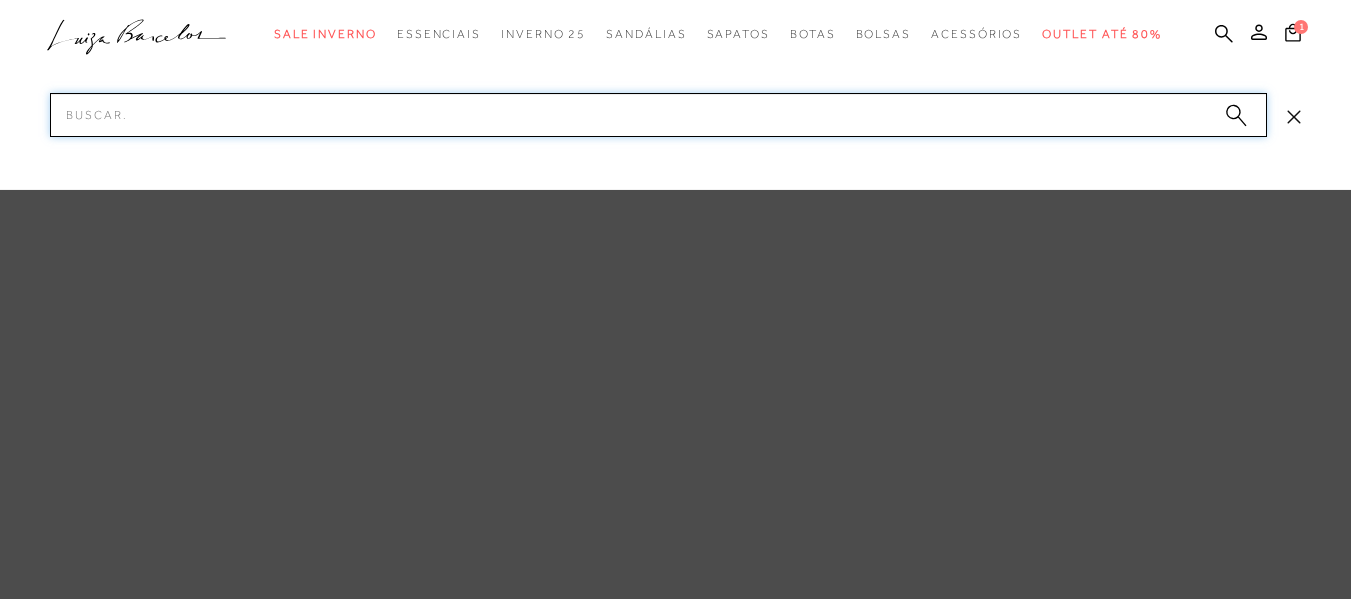 click on "Pesquisar" at bounding box center (658, 115) 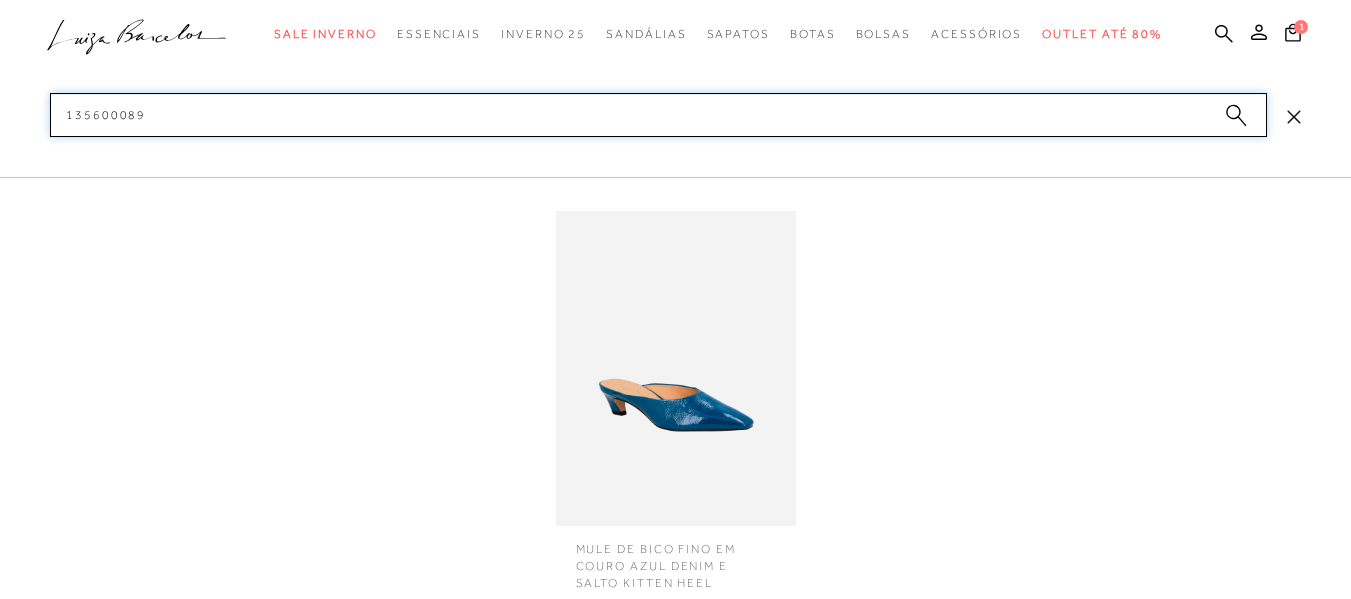 type on "135600089" 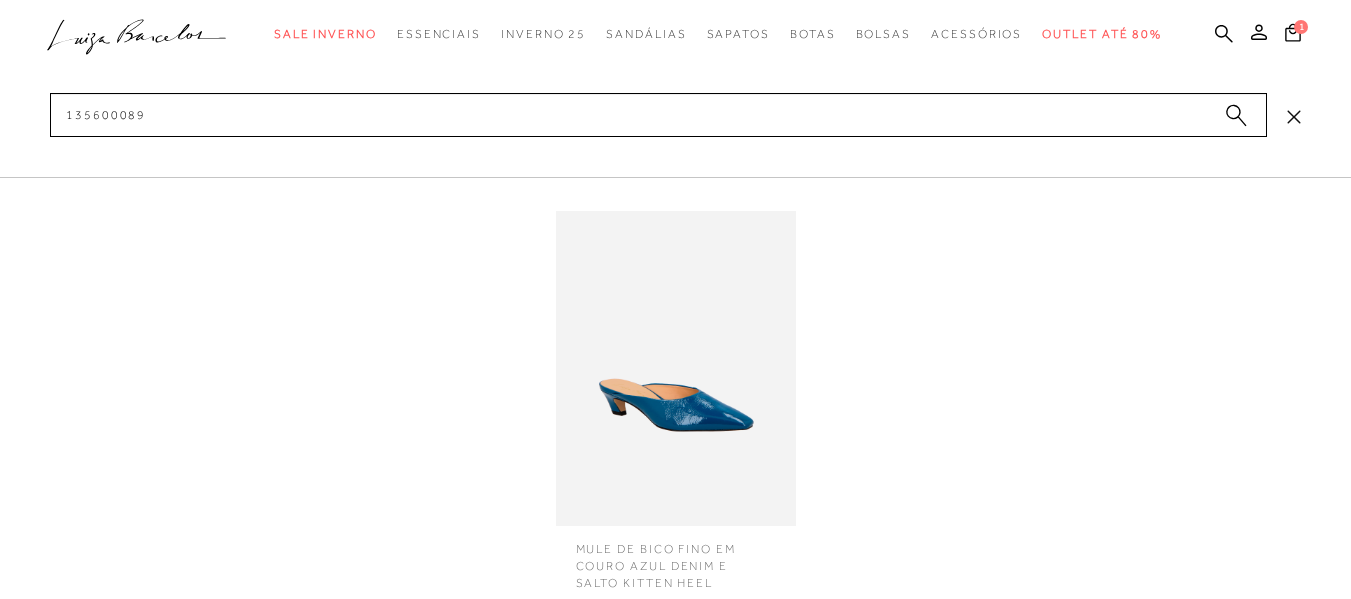 click at bounding box center [676, 368] 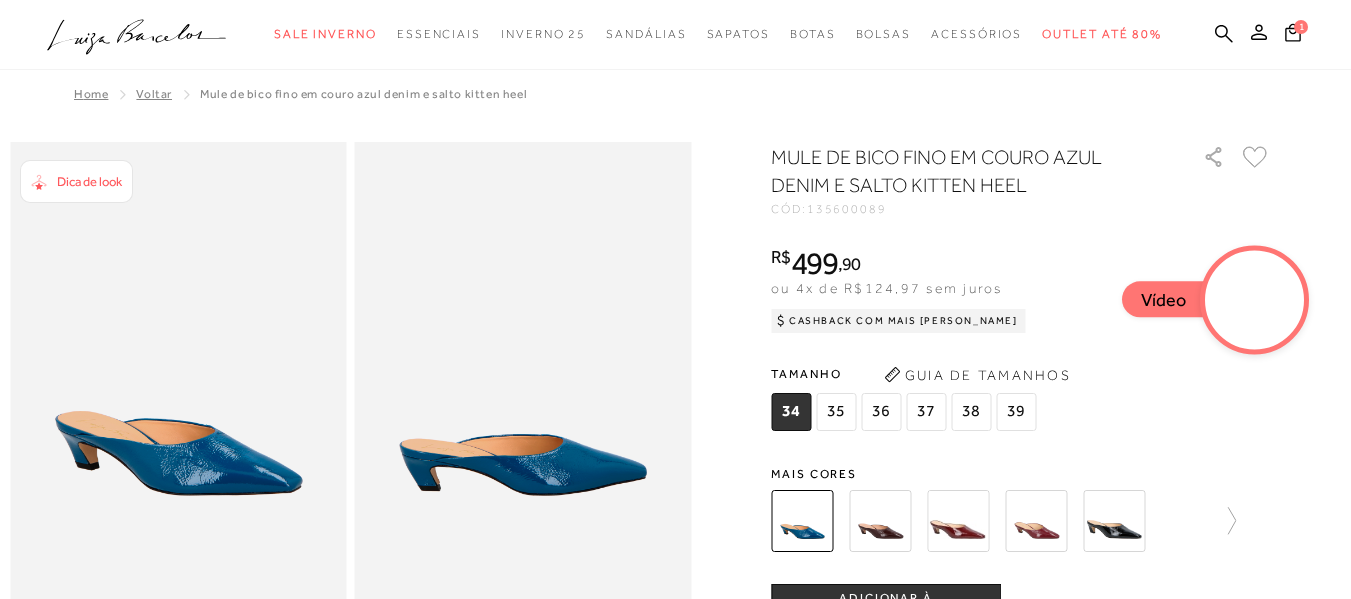 scroll, scrollTop: 0, scrollLeft: 0, axis: both 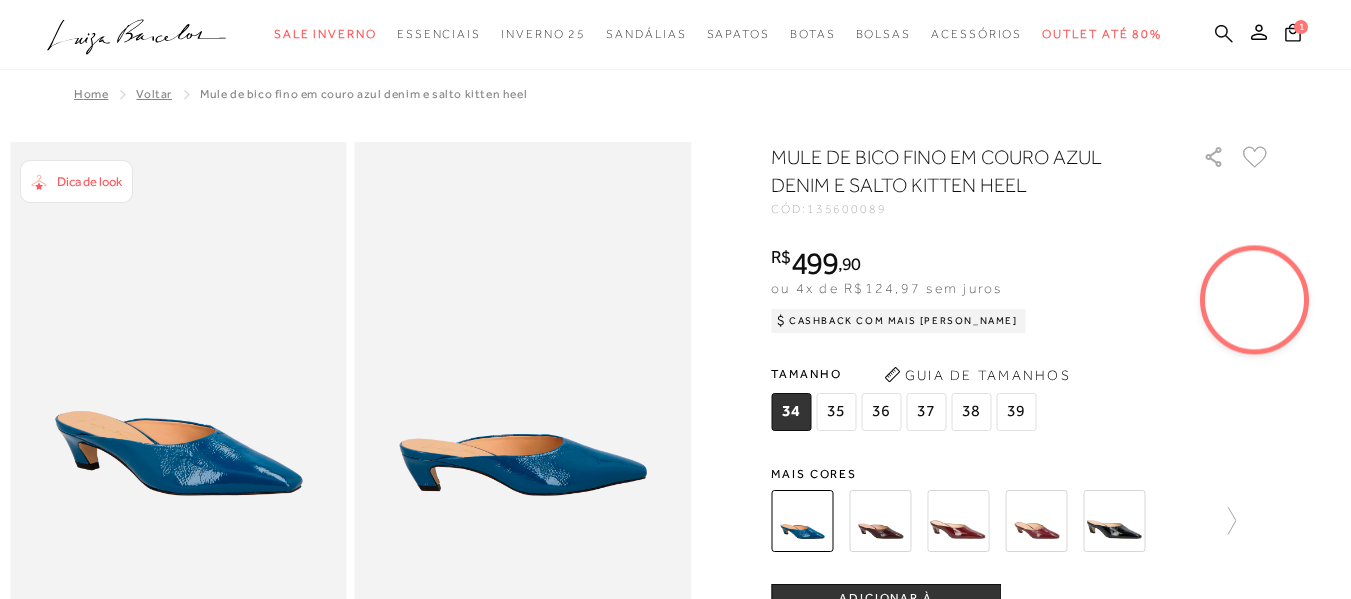 click 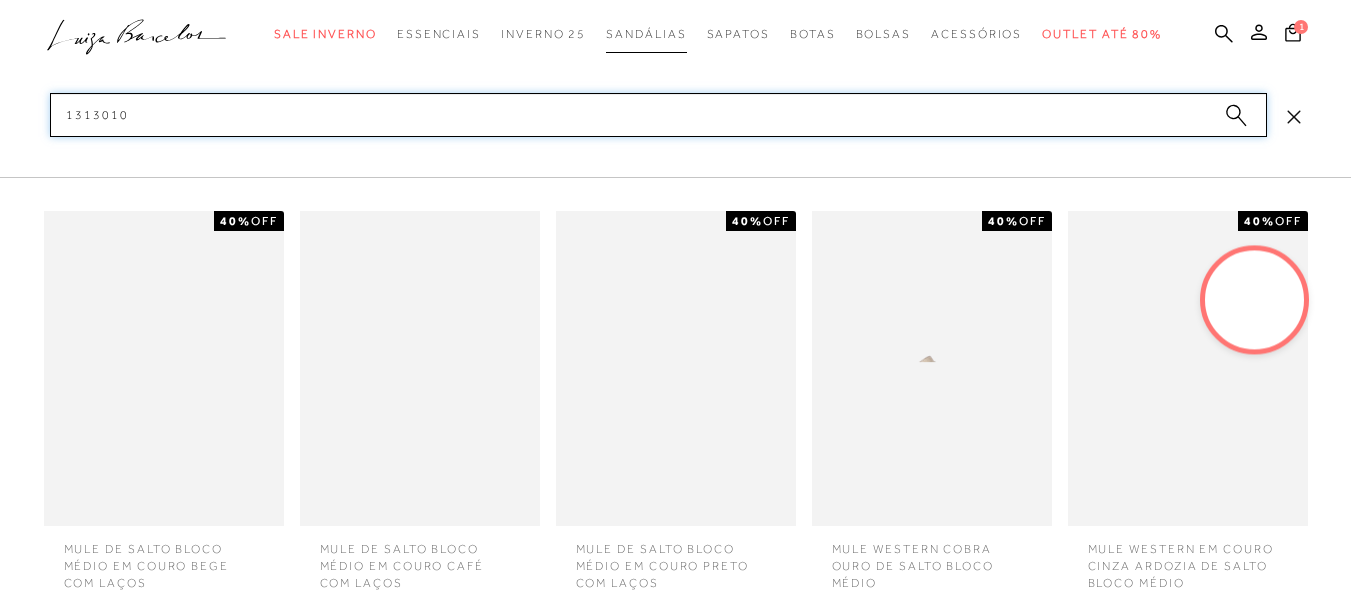 type on "1313010" 